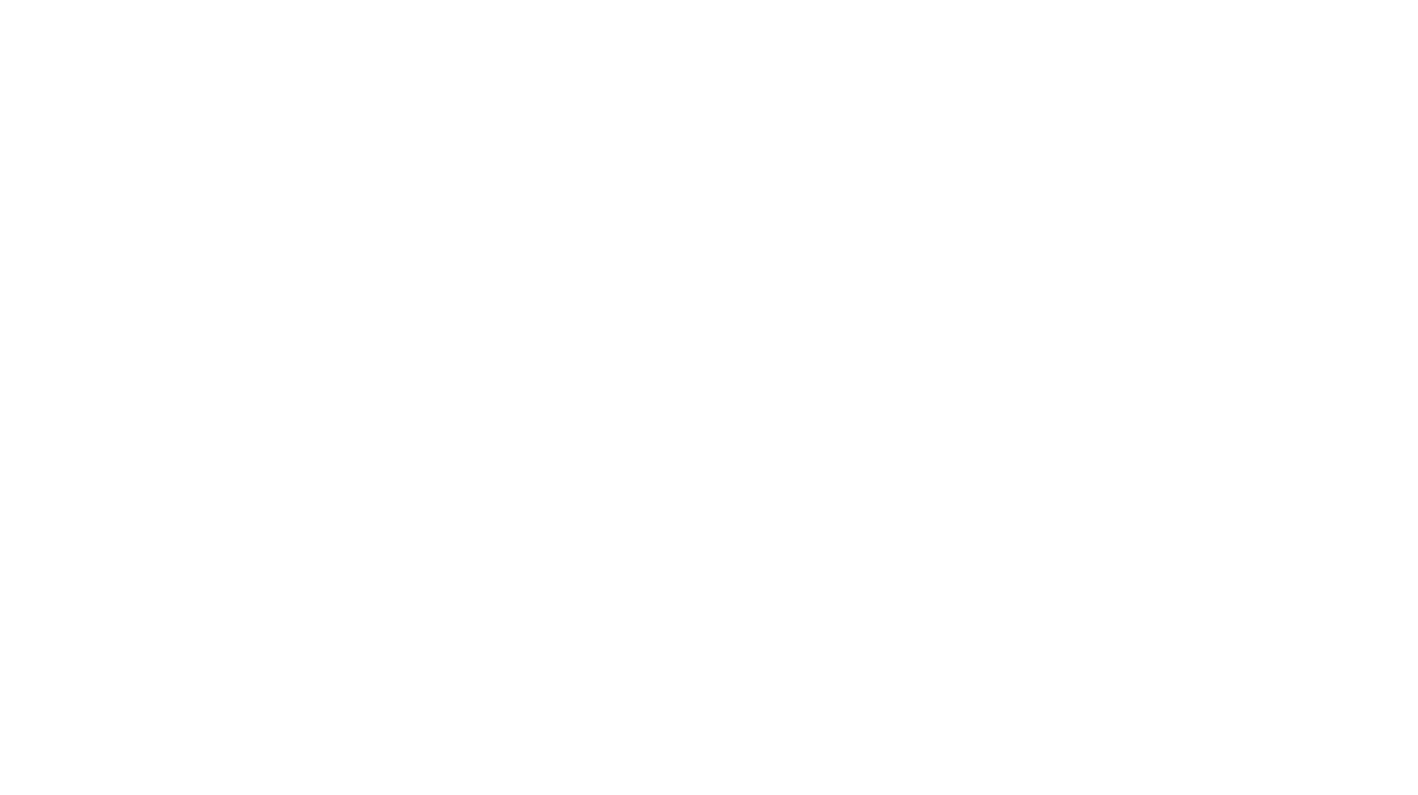 scroll, scrollTop: 0, scrollLeft: 0, axis: both 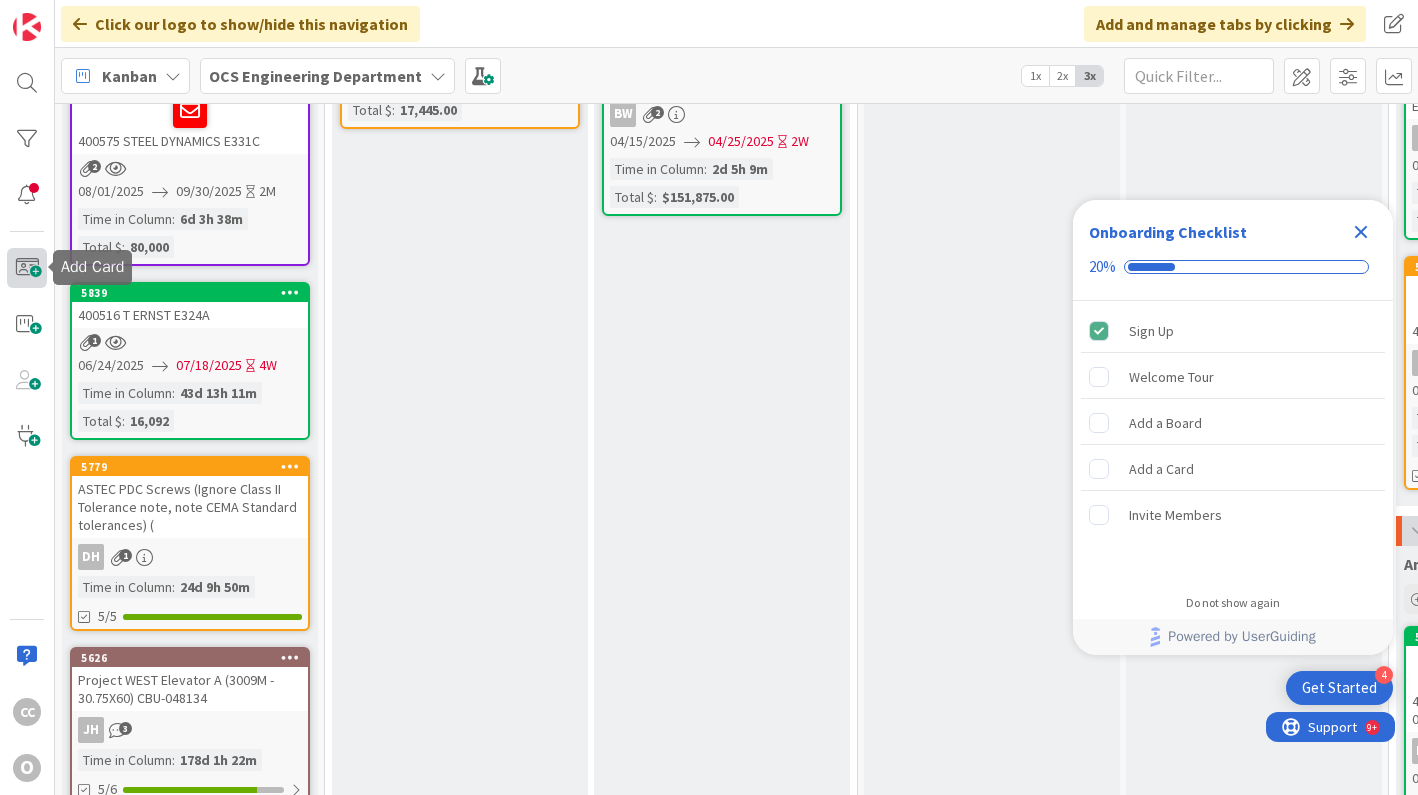 click at bounding box center (27, 268) 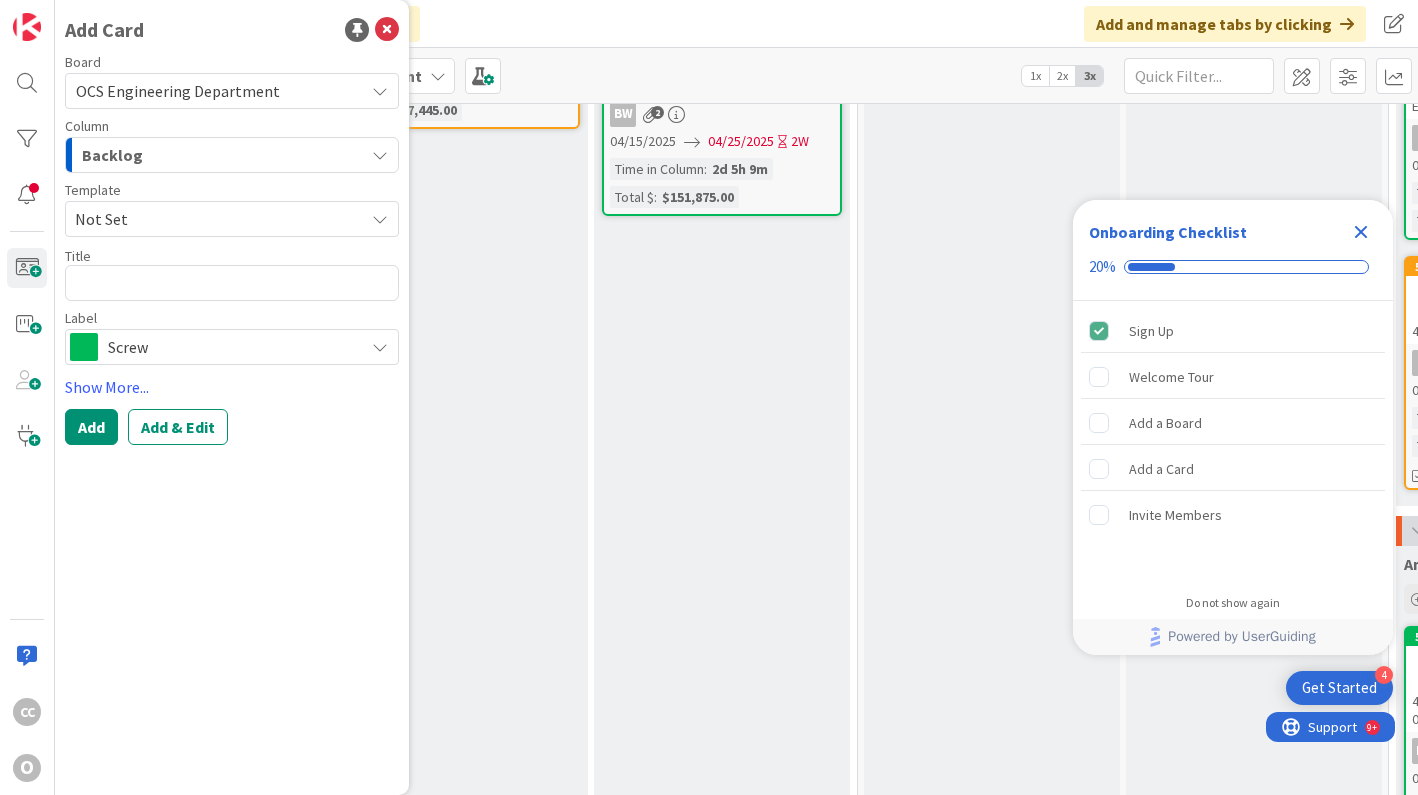type on "x" 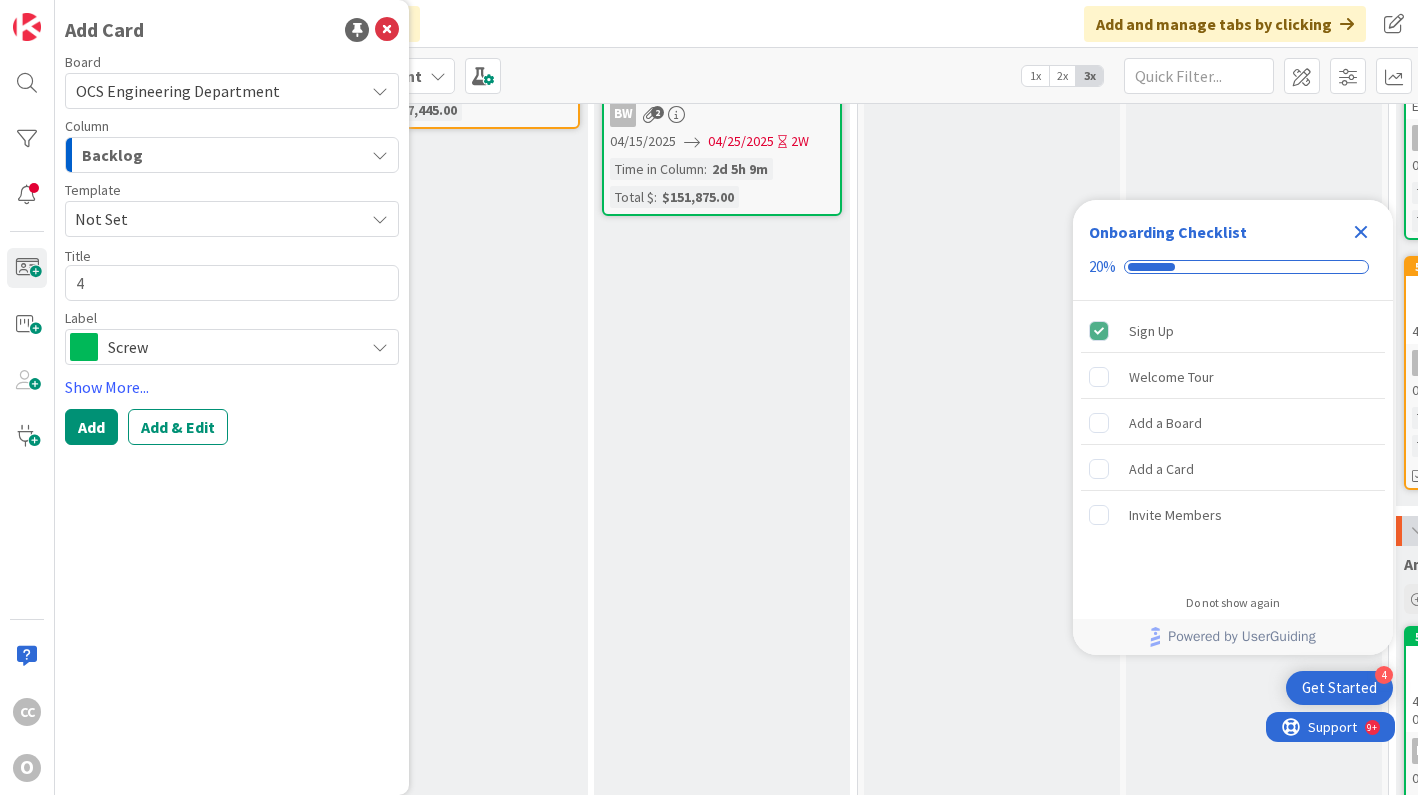 type on "x" 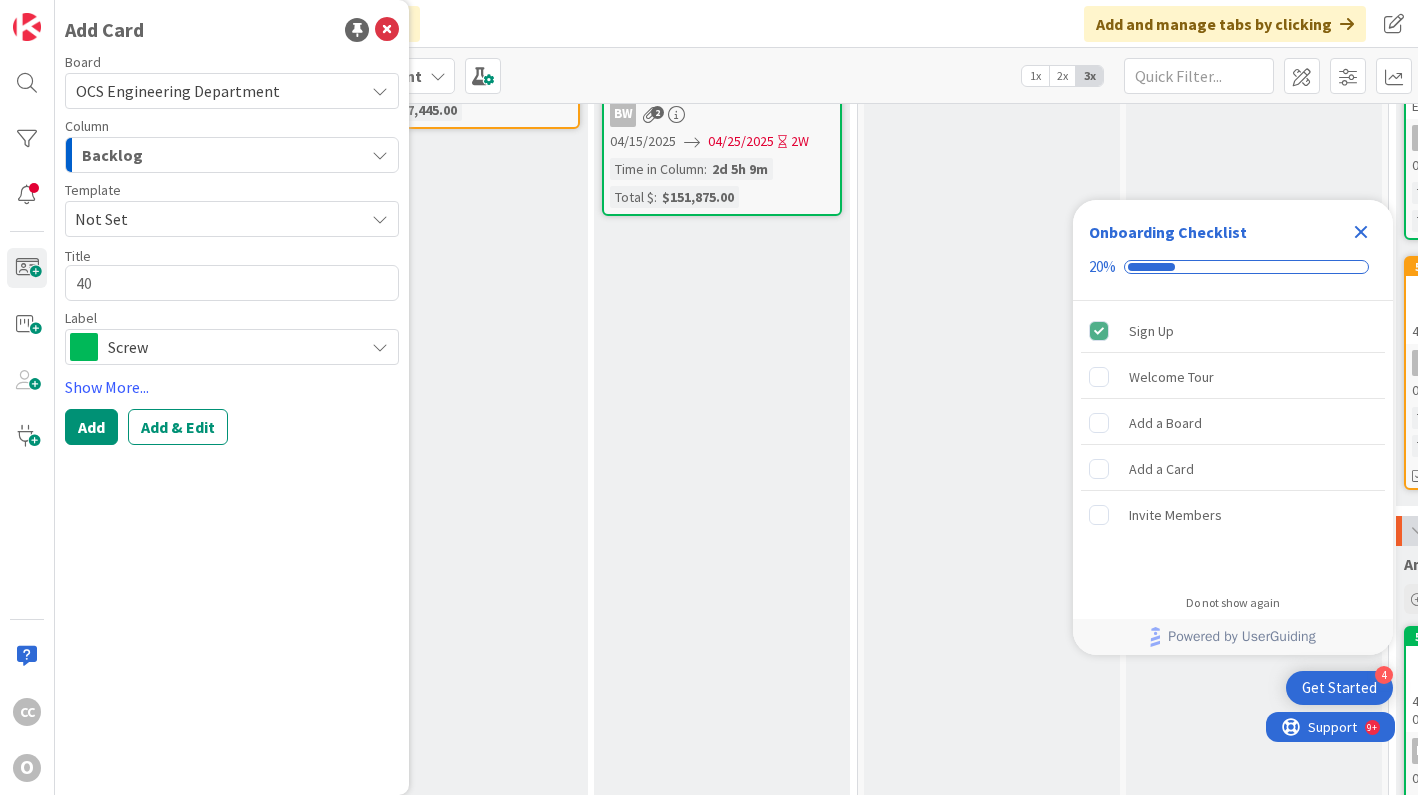 type on "x" 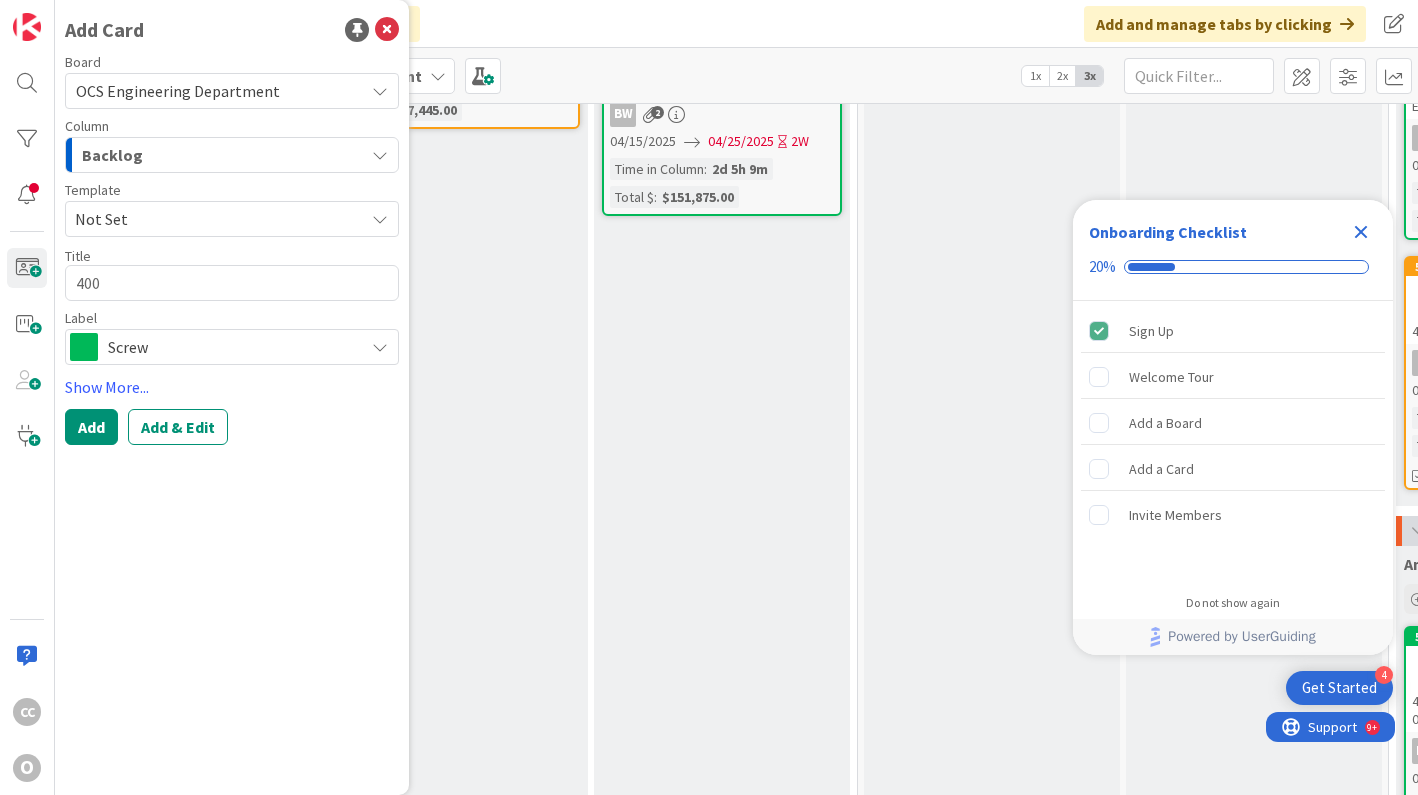 type on "x" 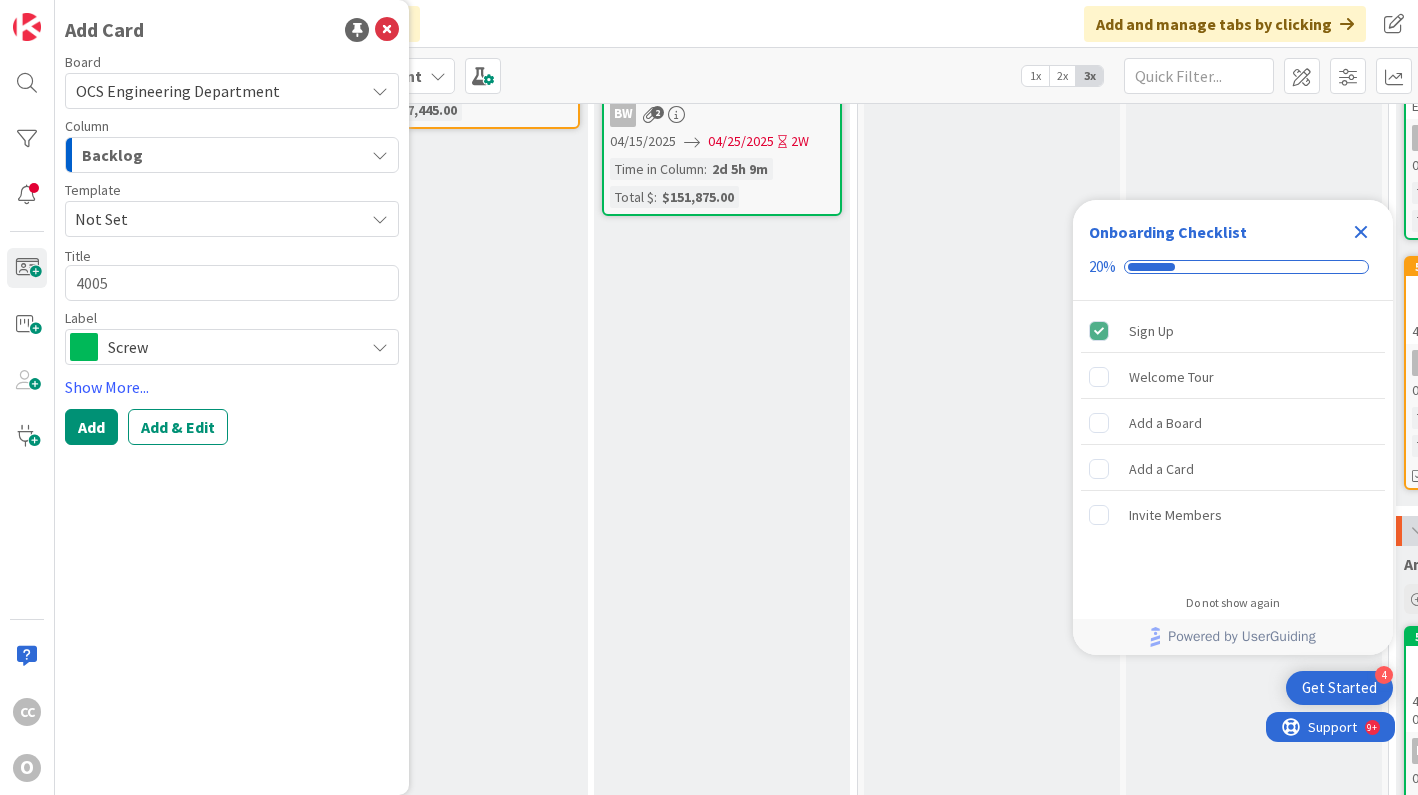 type on "x" 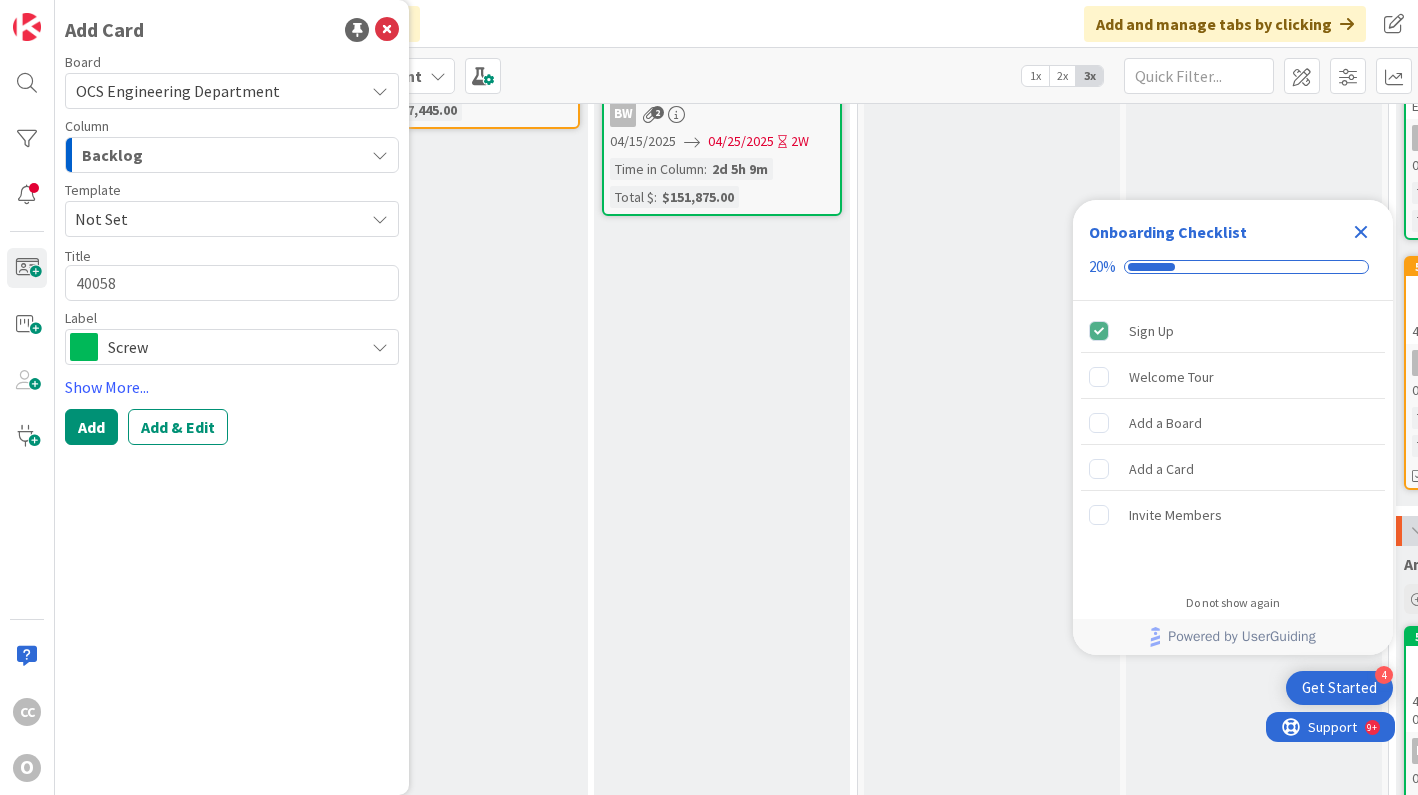 type on "x" 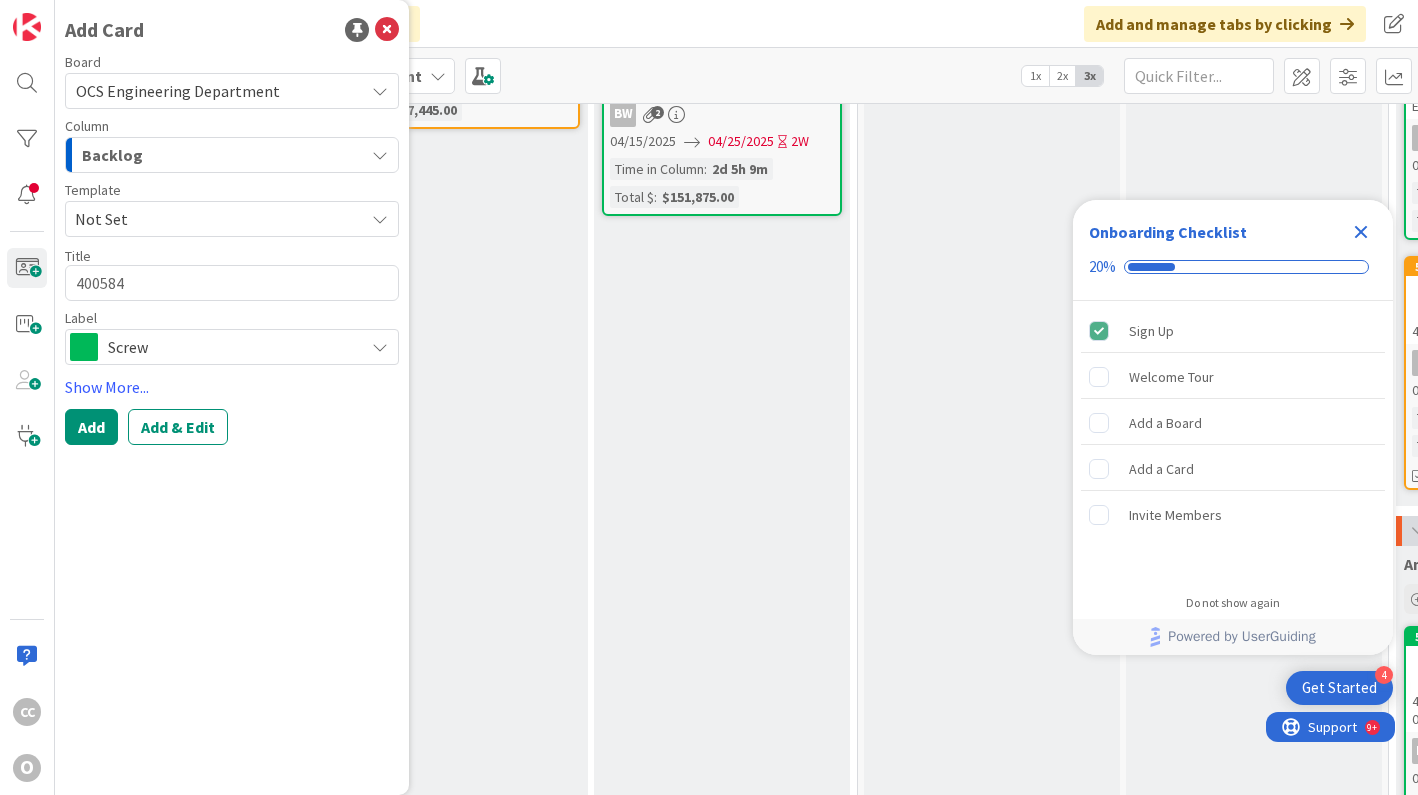 type on "x" 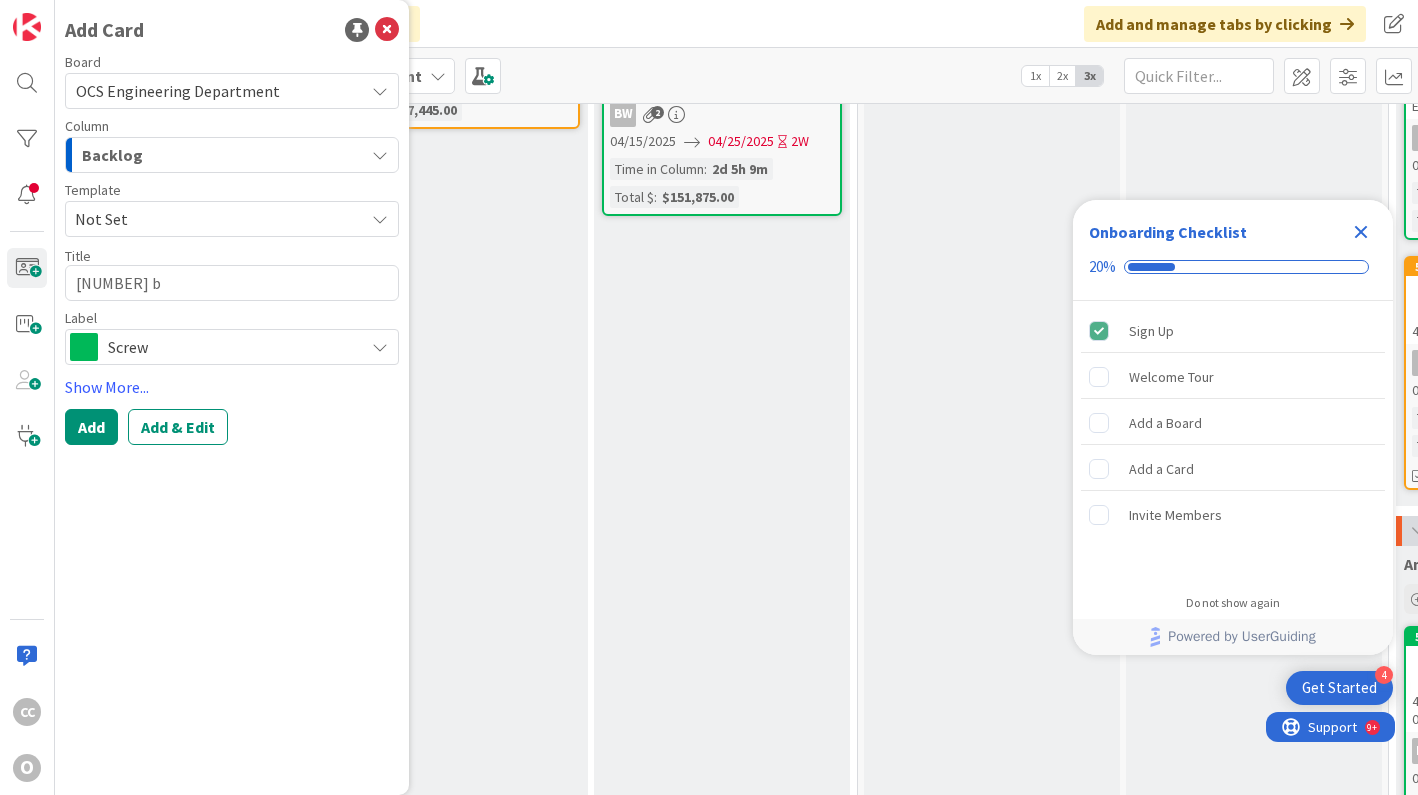 type on "x" 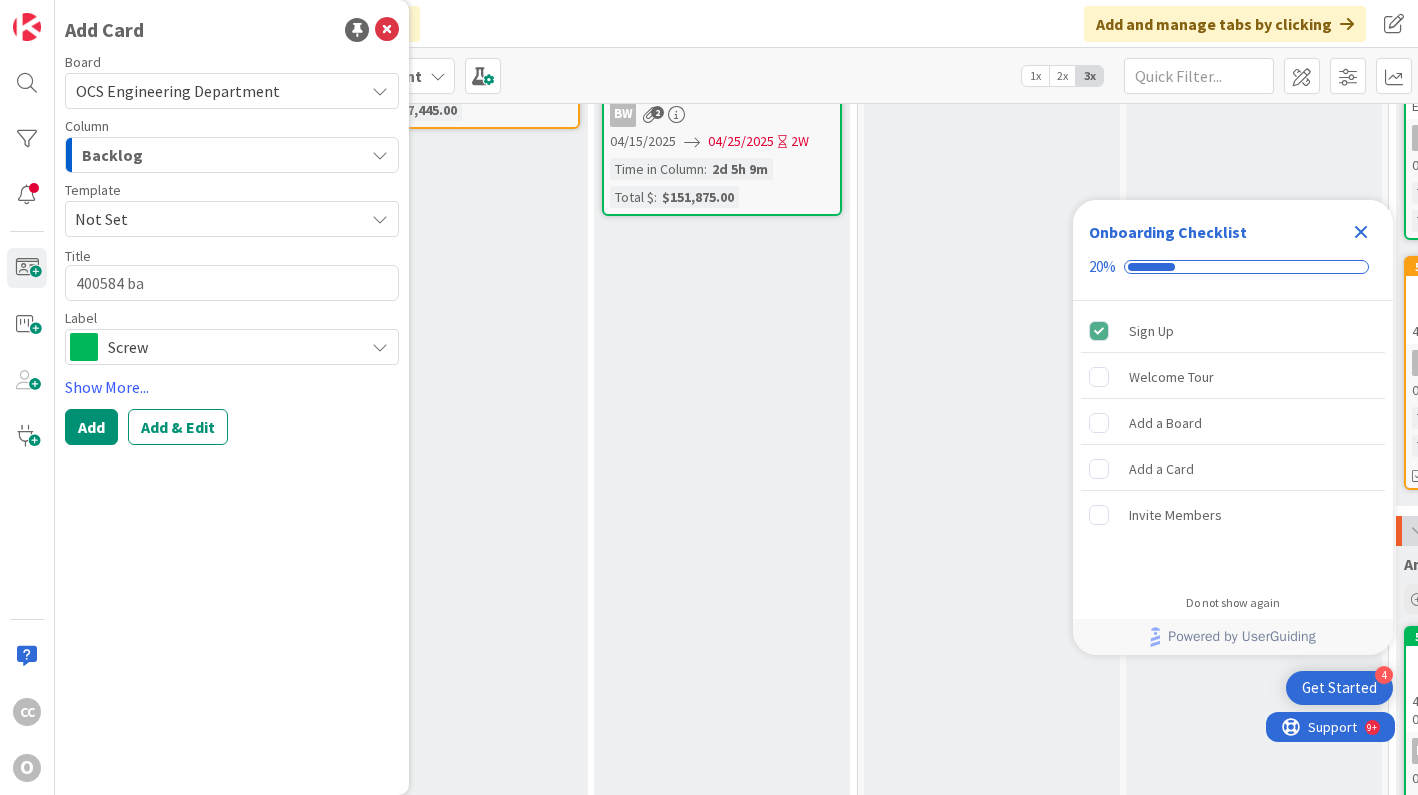 type on "x" 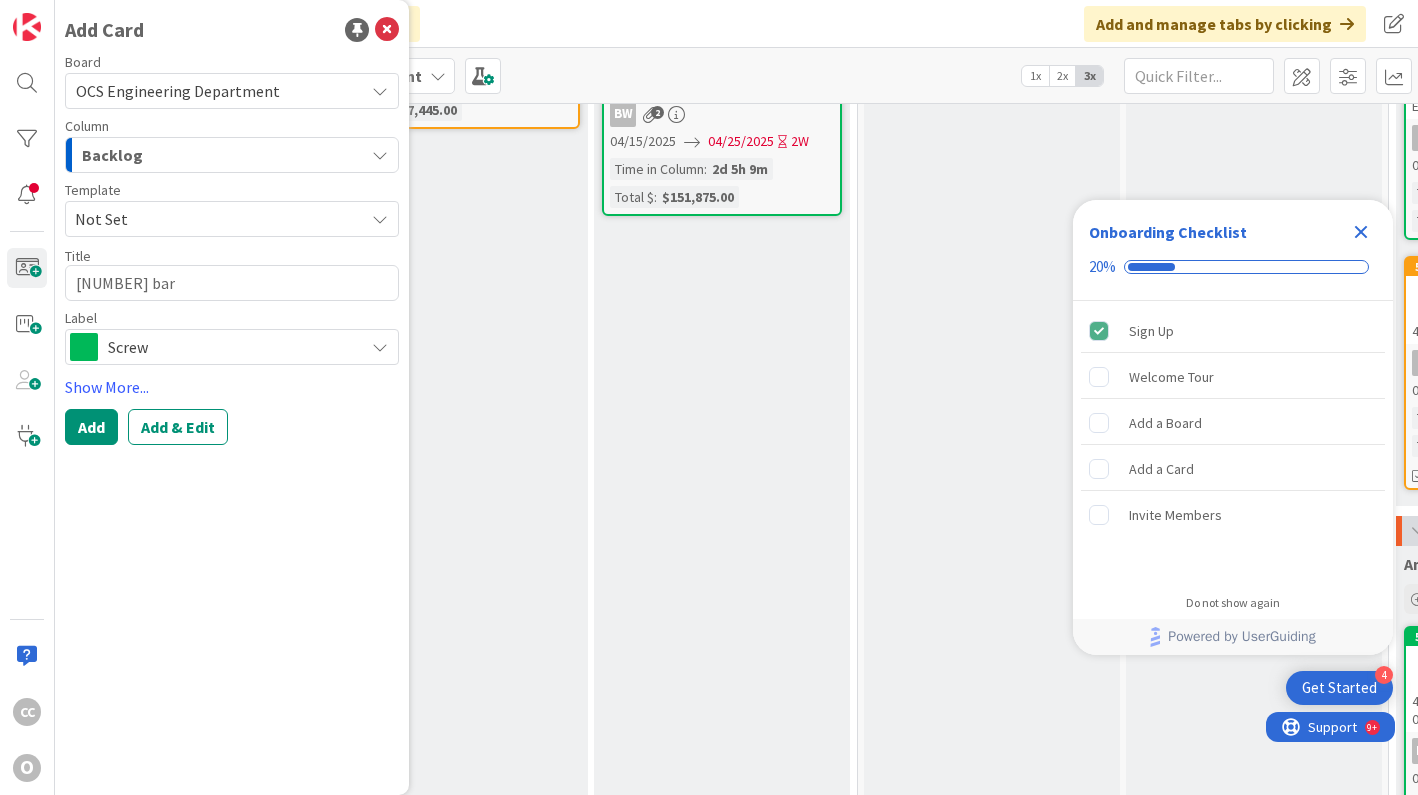 type on "x" 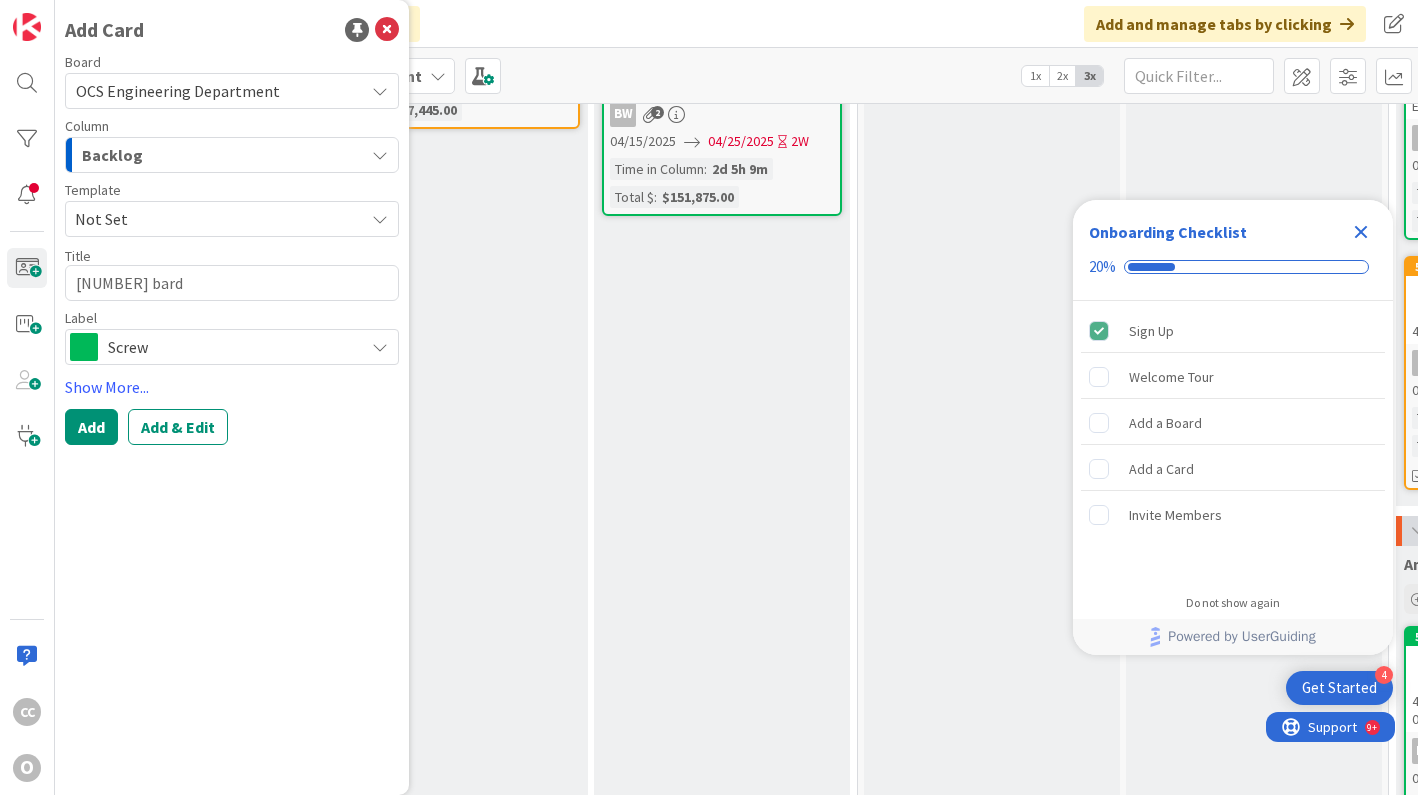 type on "x" 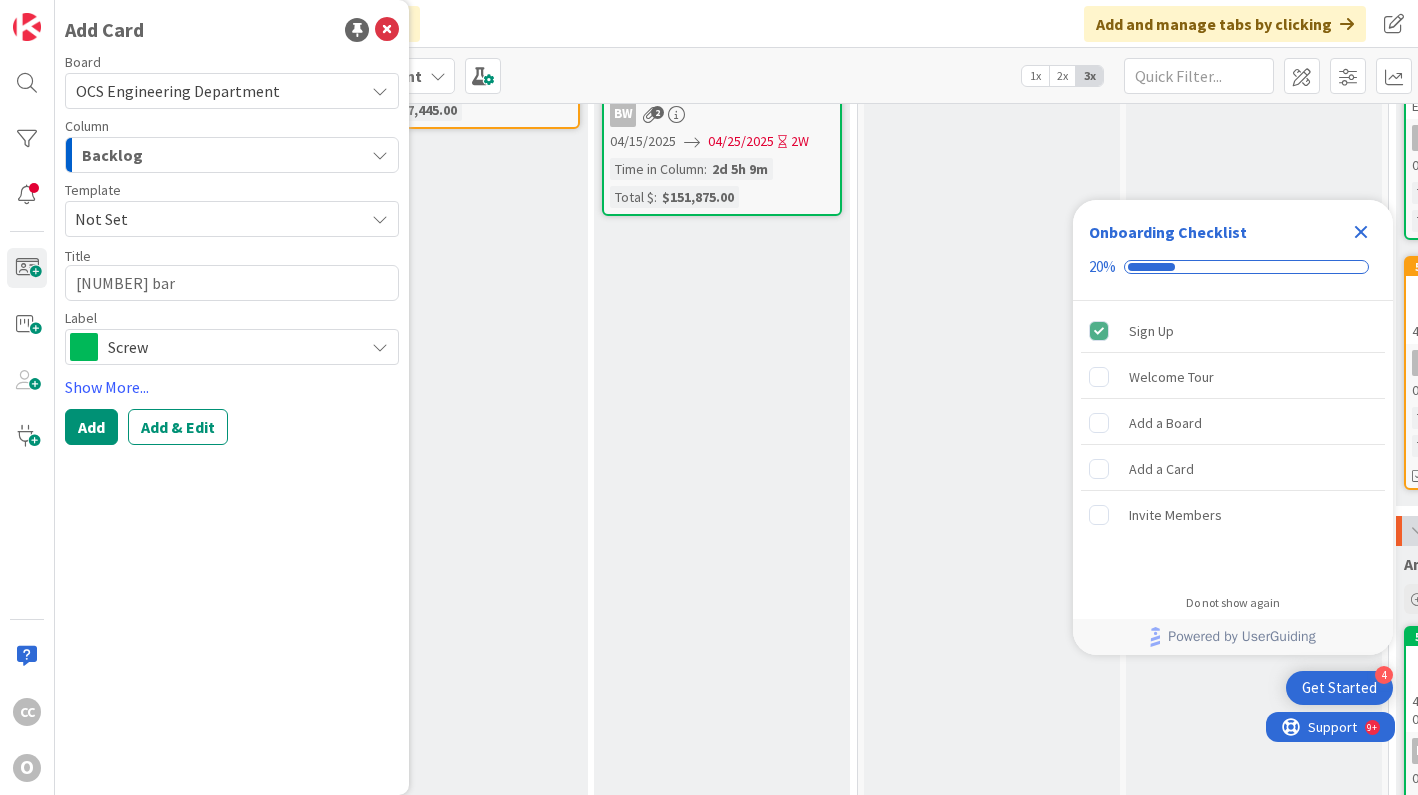 type on "x" 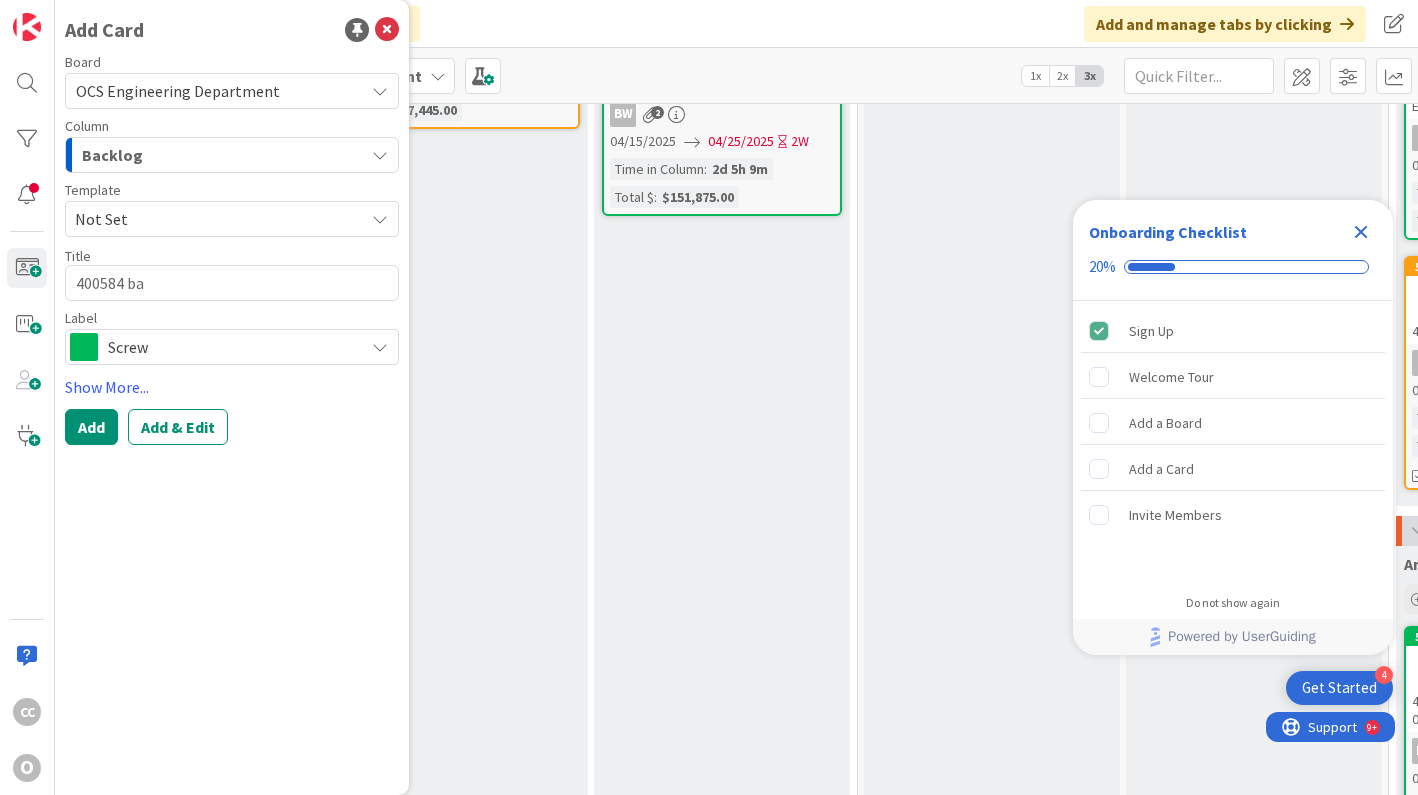 type on "x" 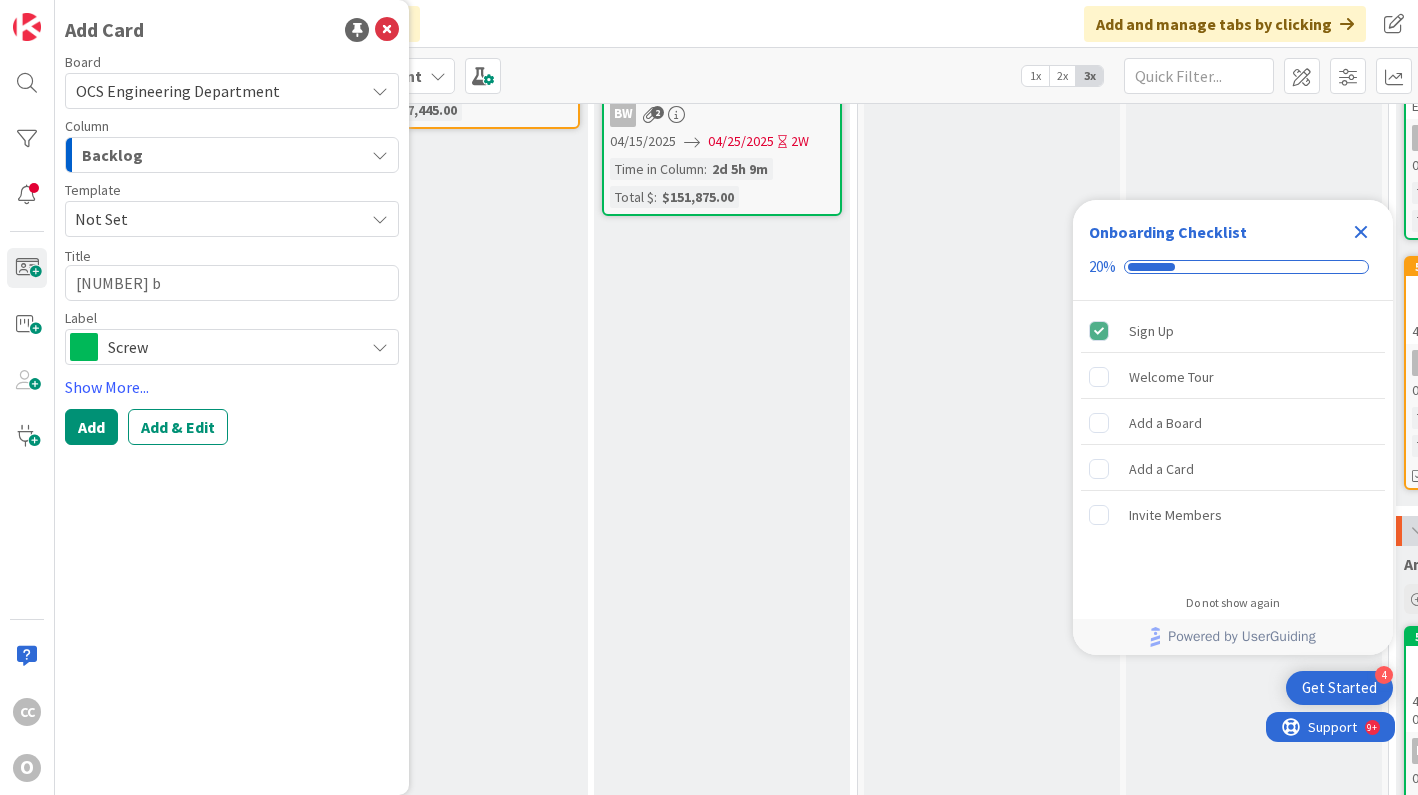 type on "x" 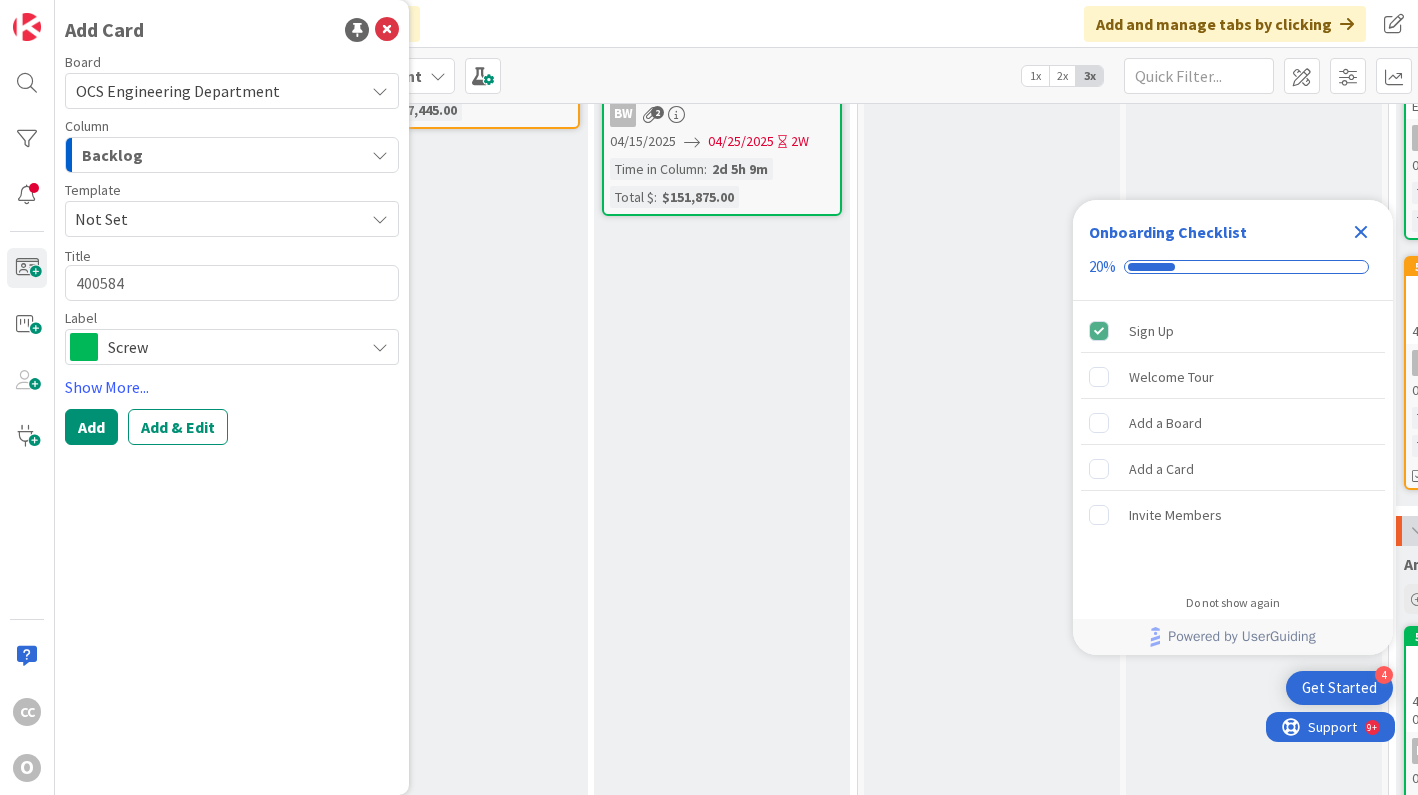 type on "x" 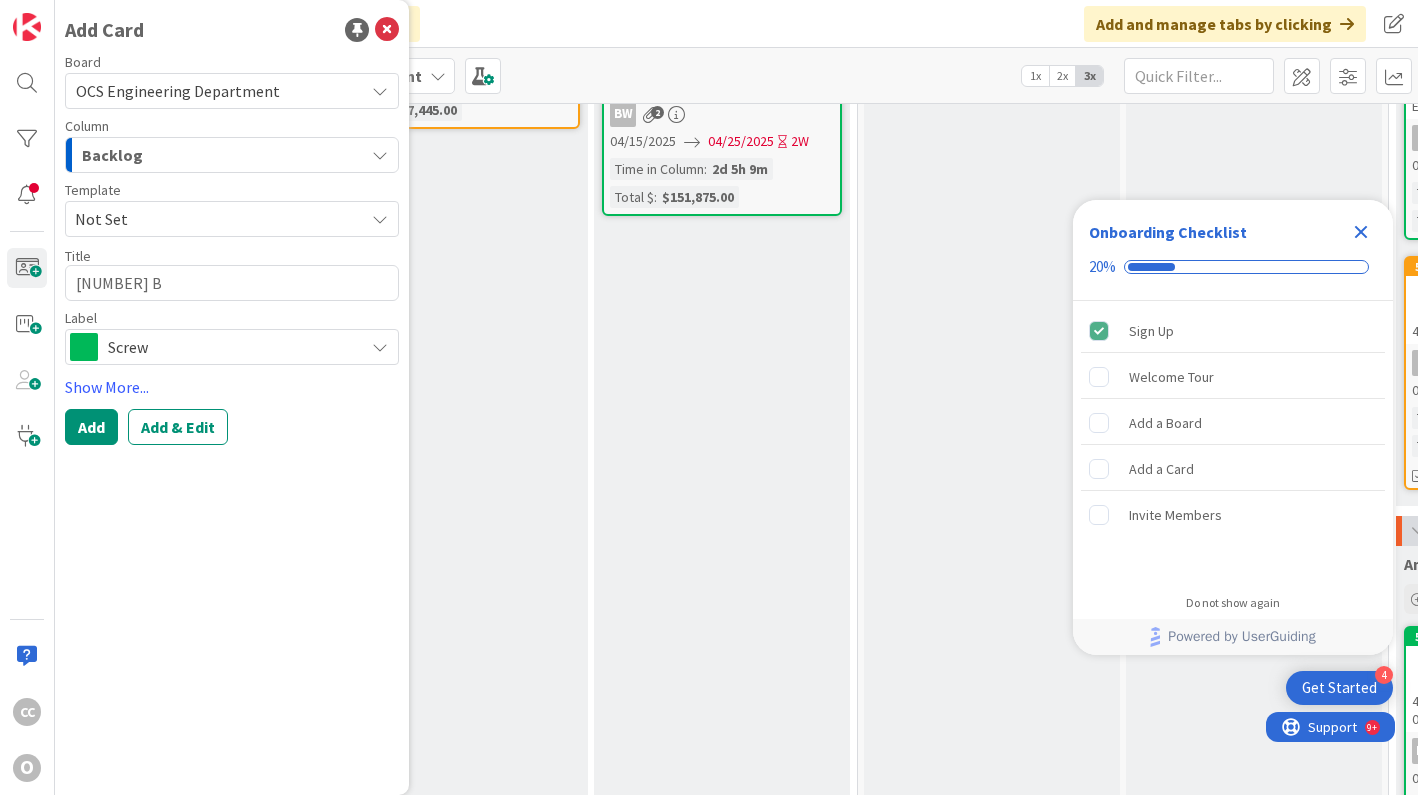 type on "x" 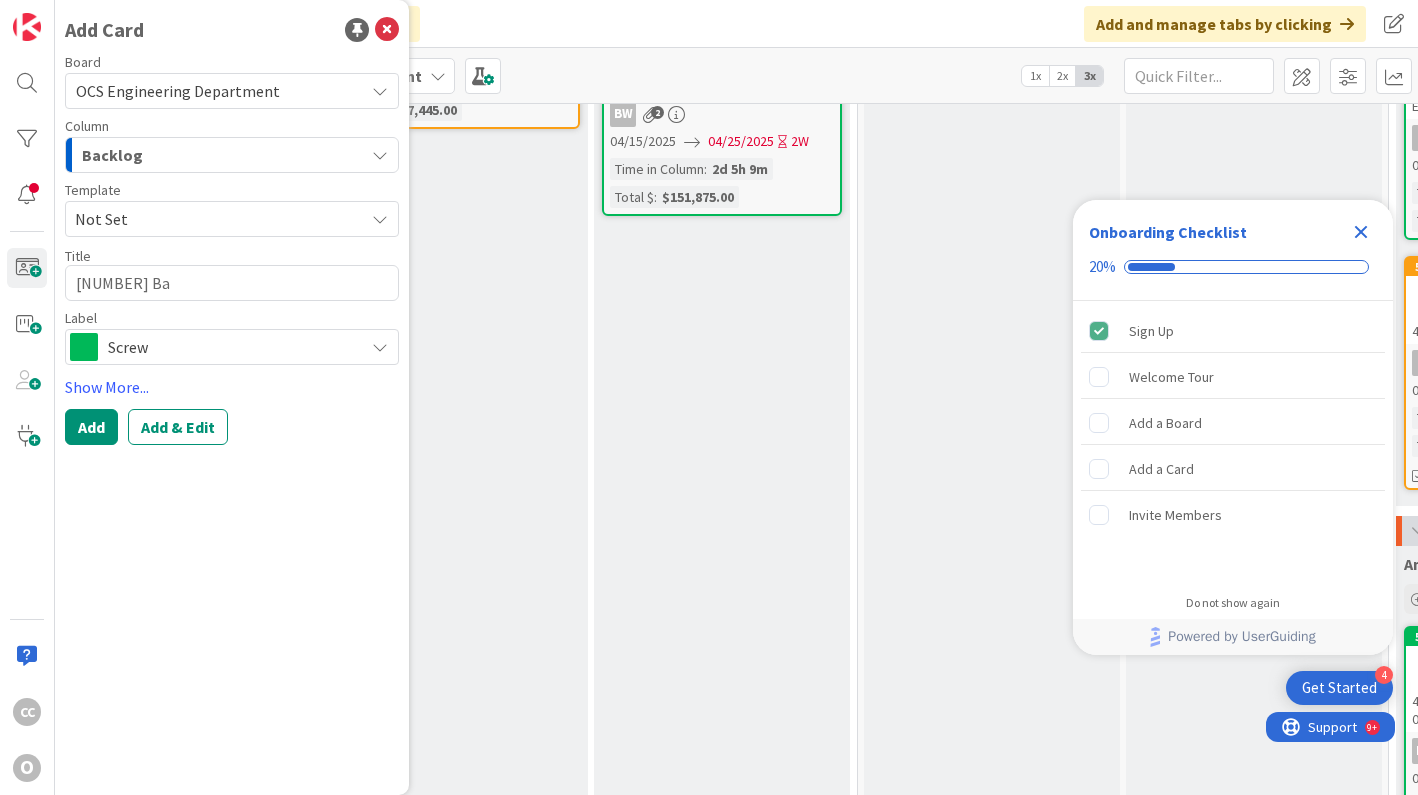 type on "[NUMBER] Bar" 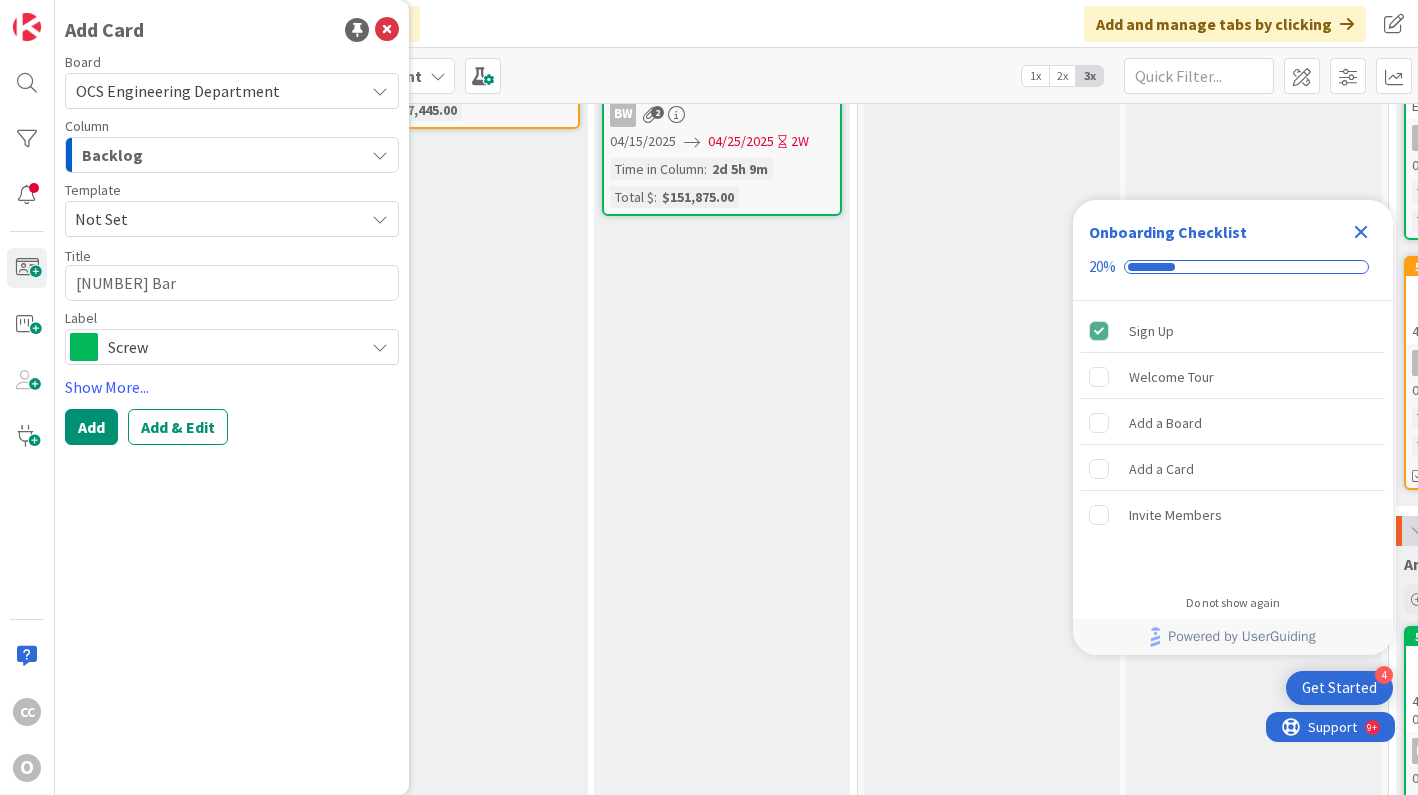 scroll, scrollTop: 0, scrollLeft: 0, axis: both 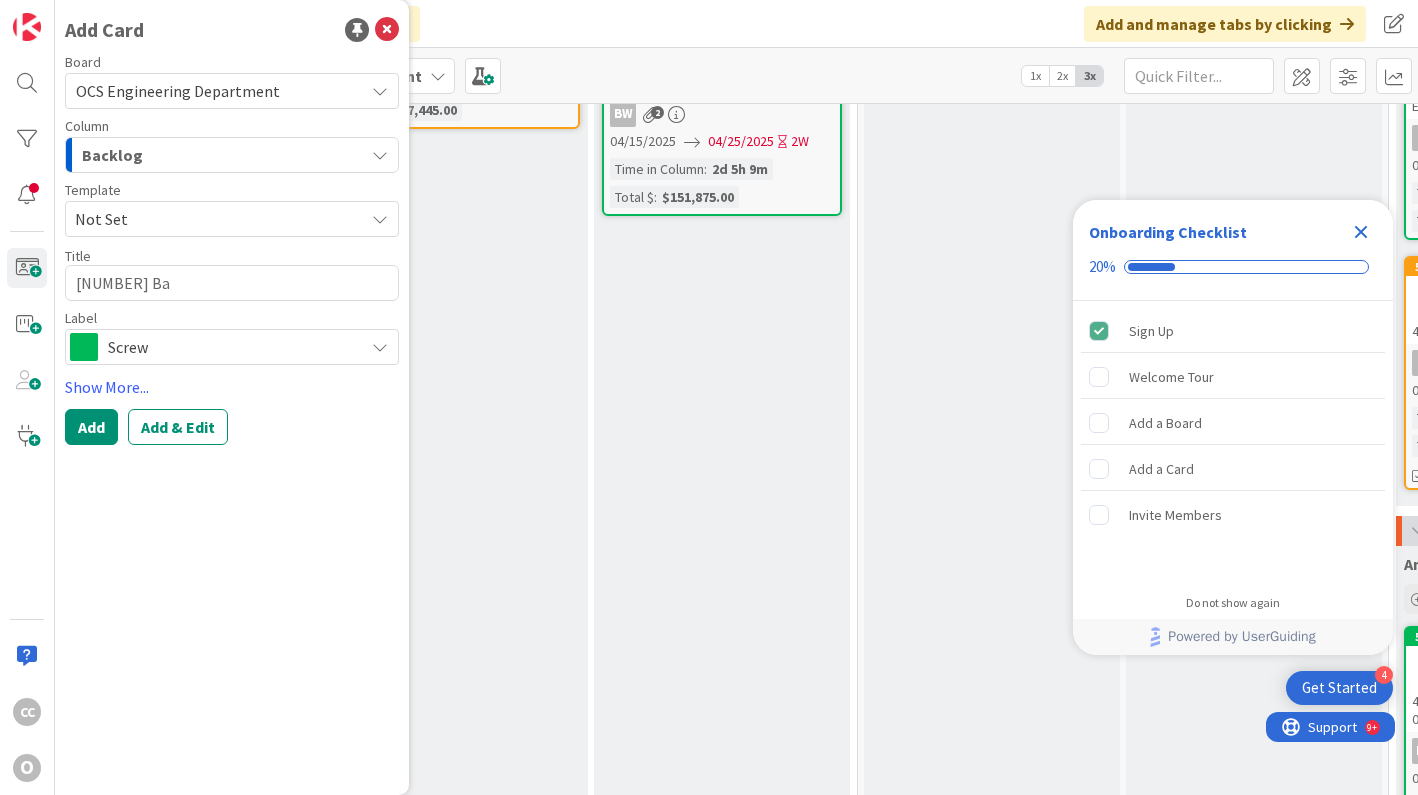 type on "x" 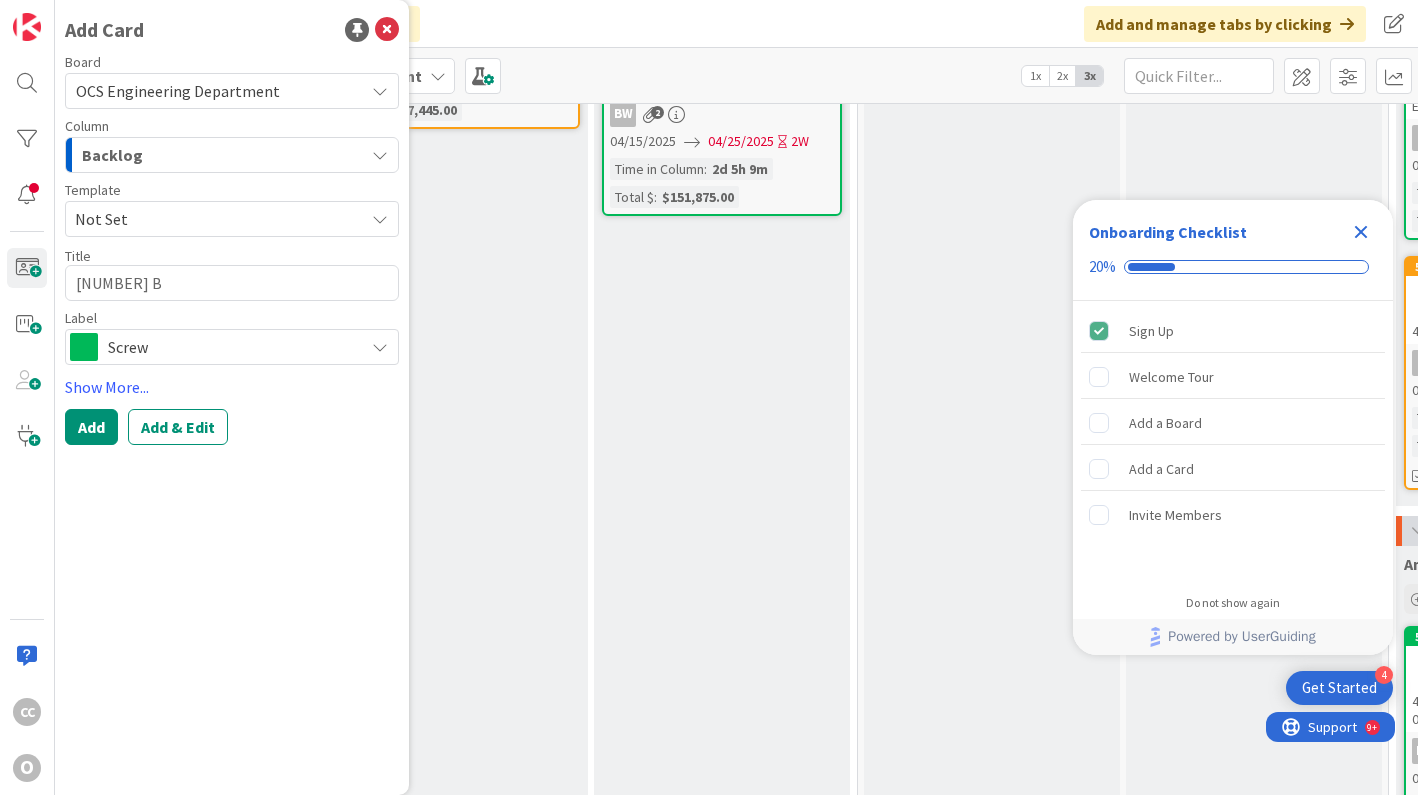 type on "x" 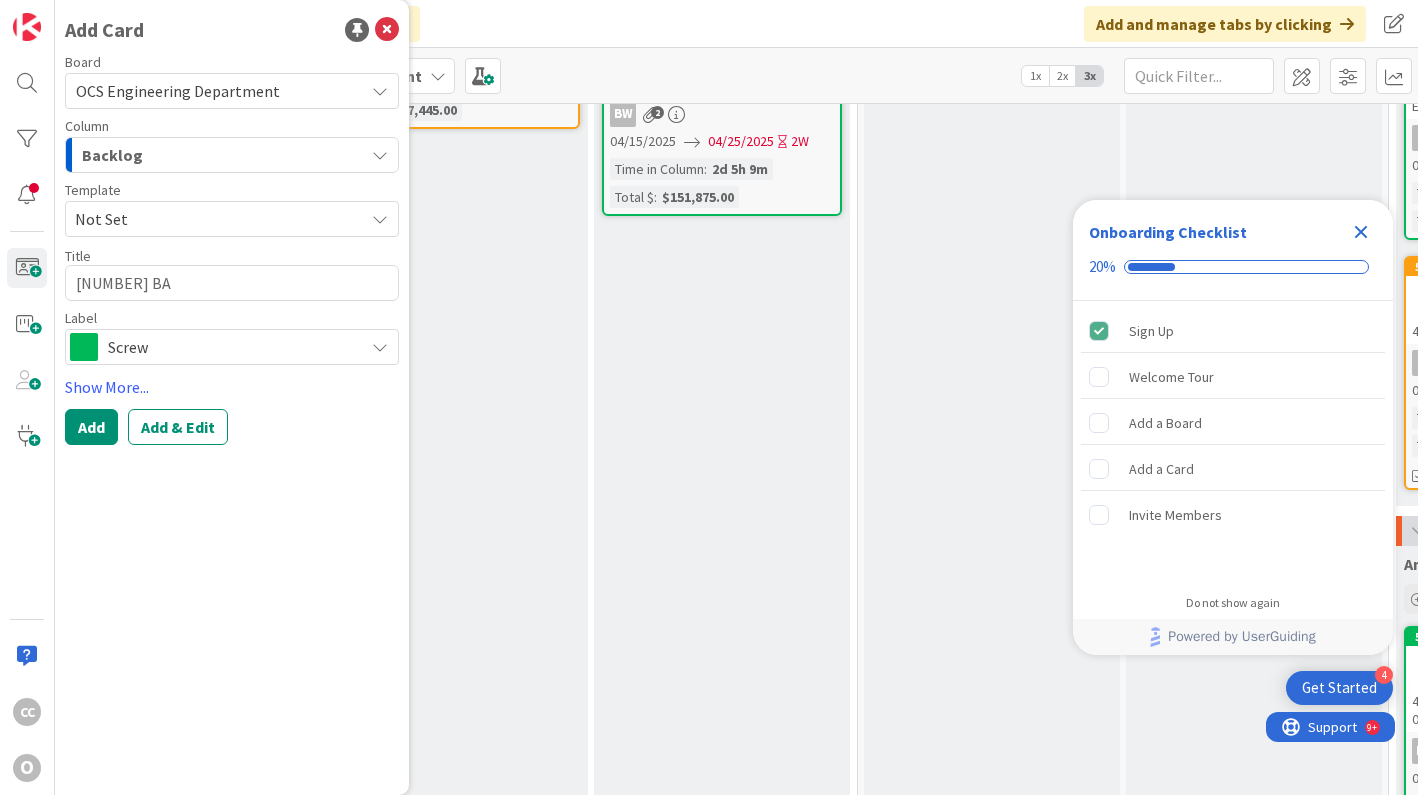 type on "x" 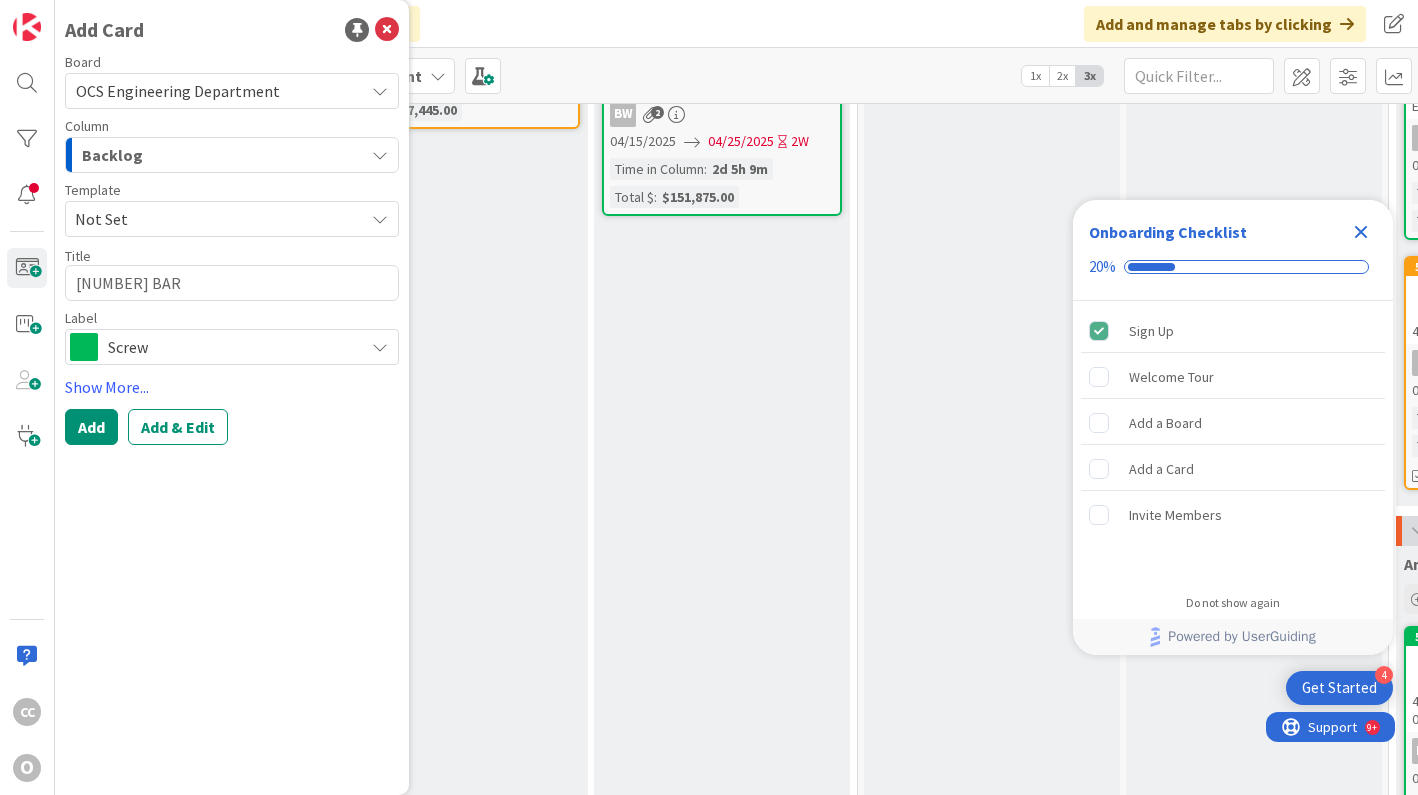 type on "x" 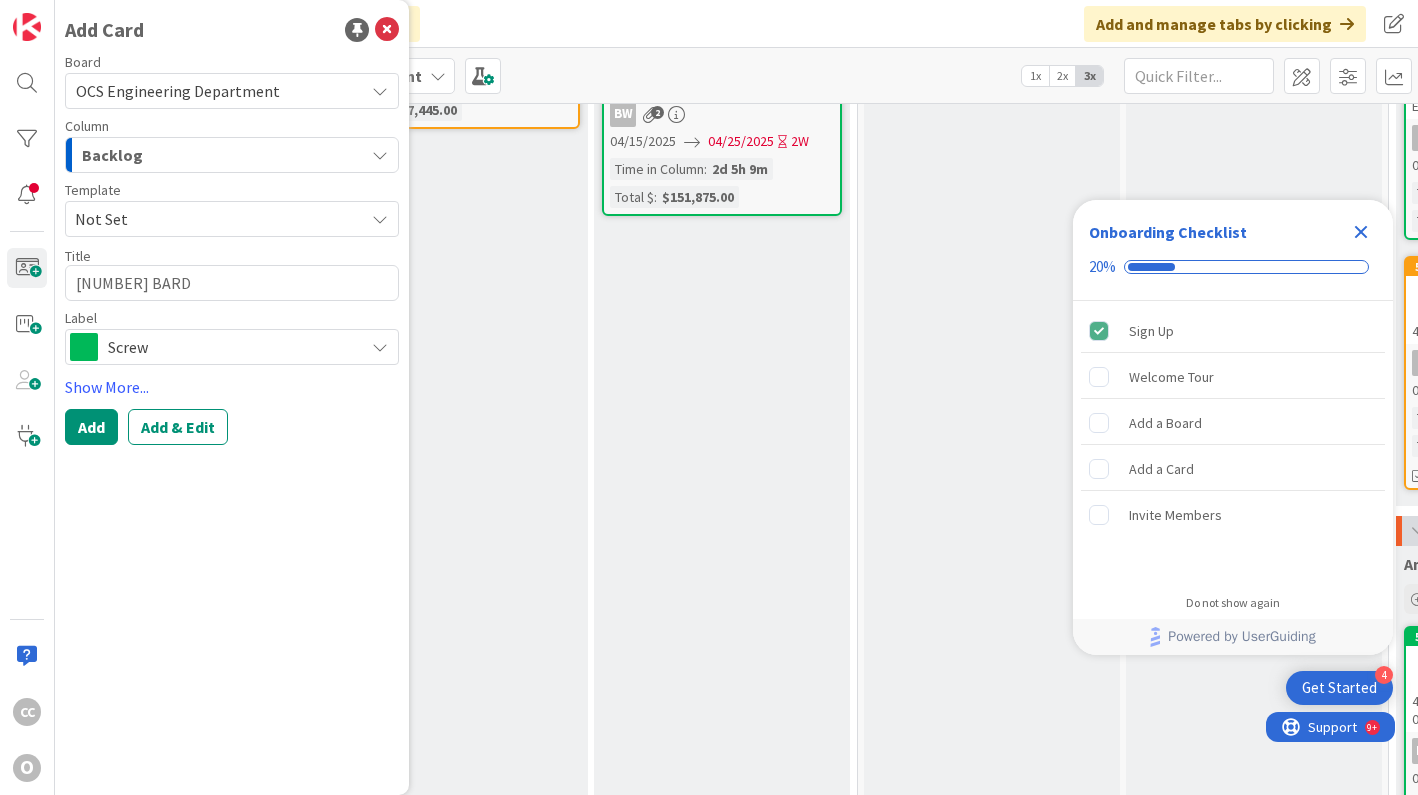 type on "x" 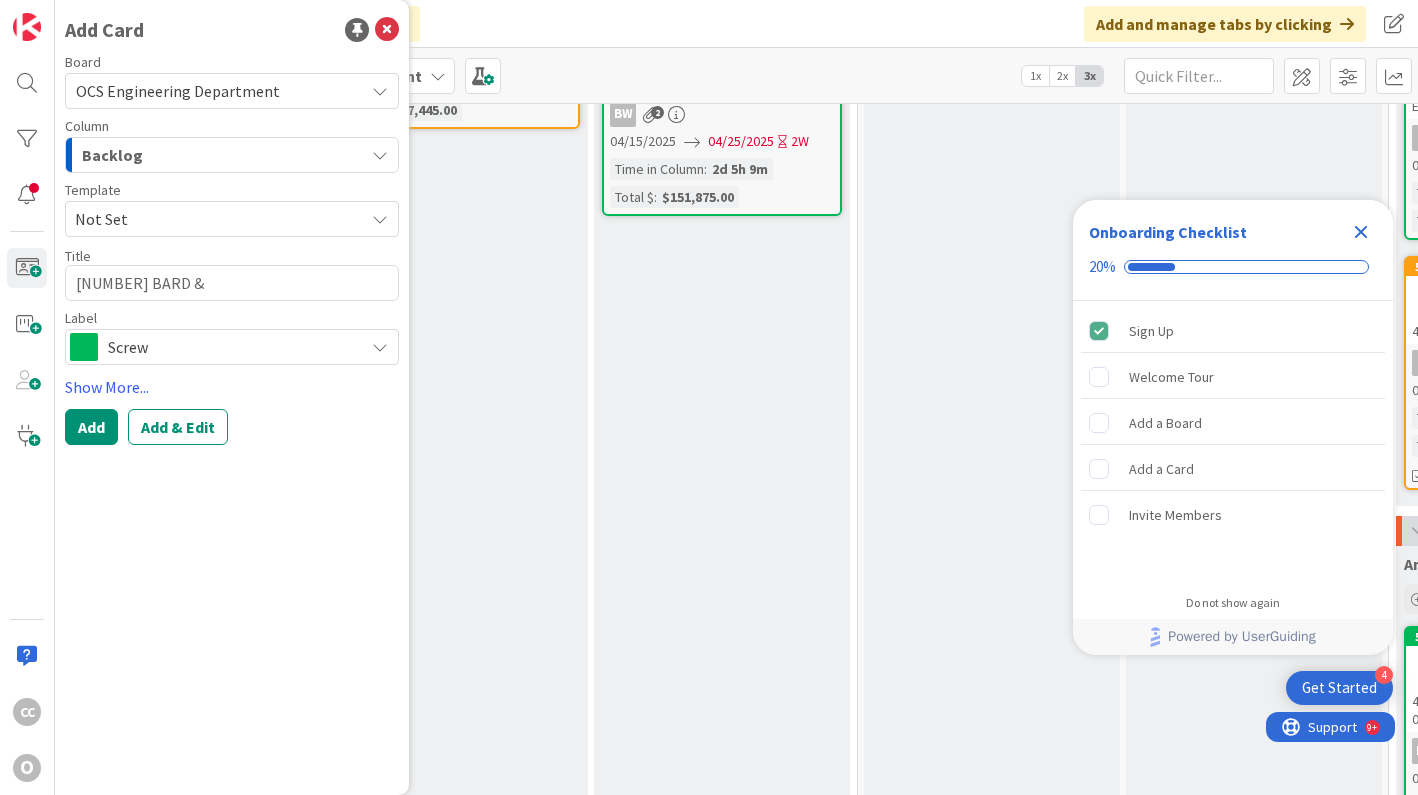type on "x" 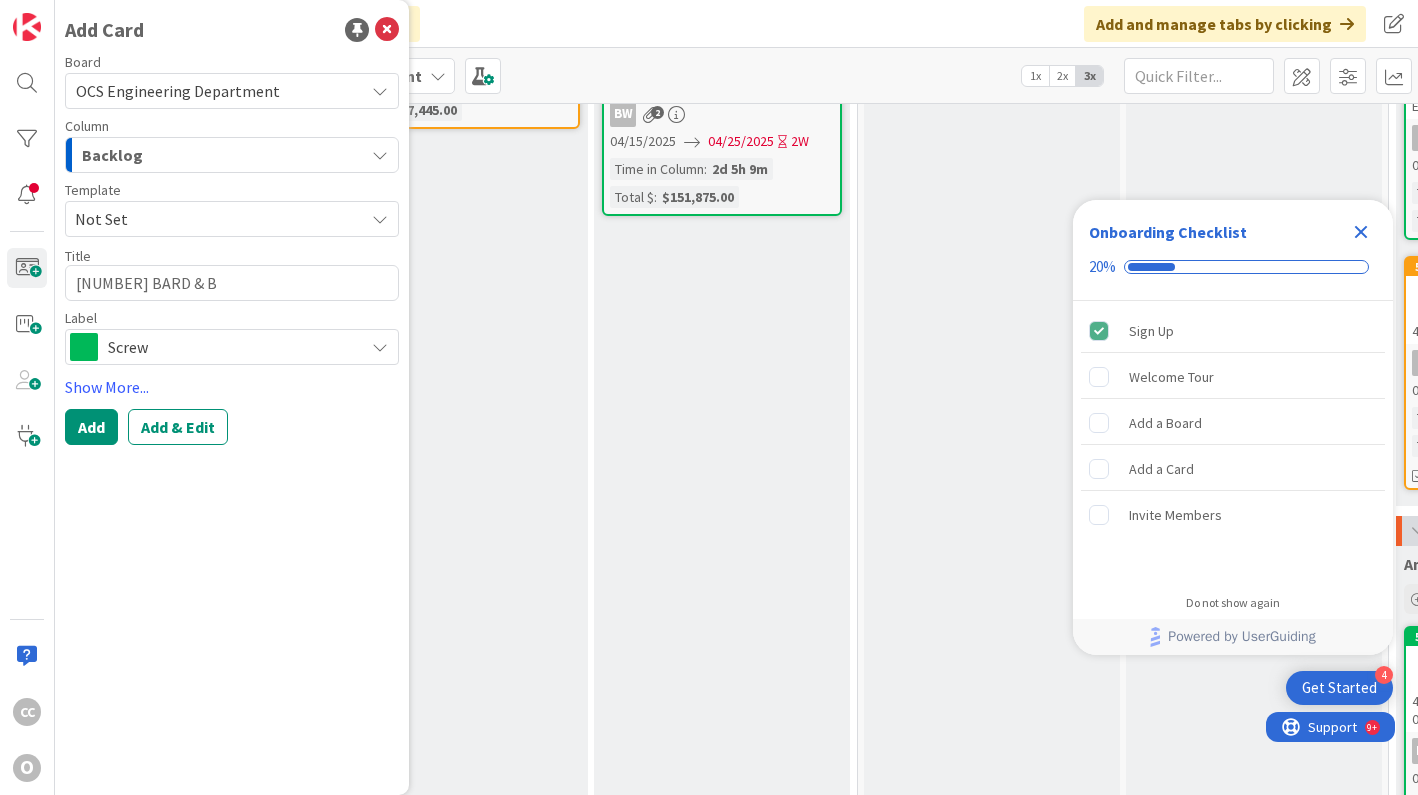 type on "x" 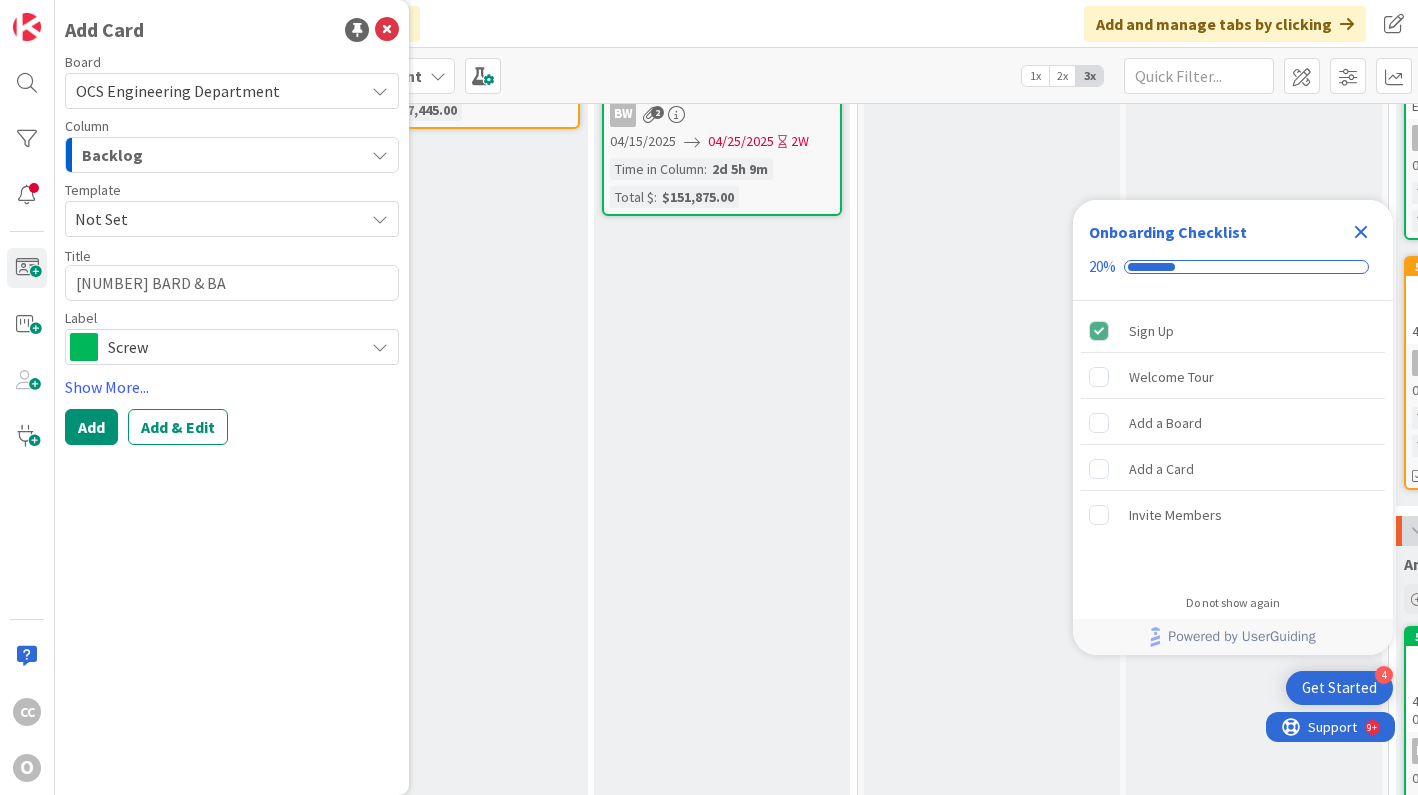 type on "x" 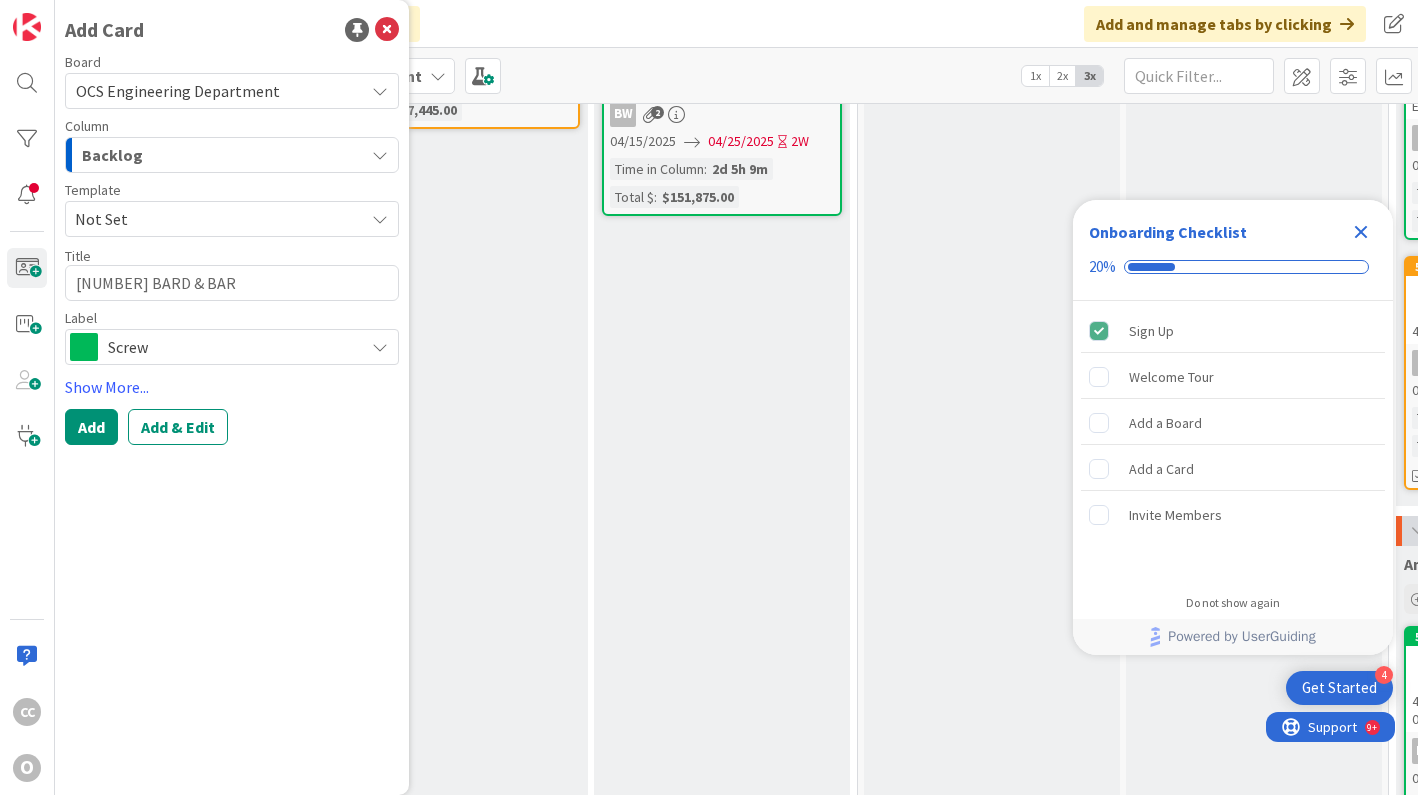 type on "x" 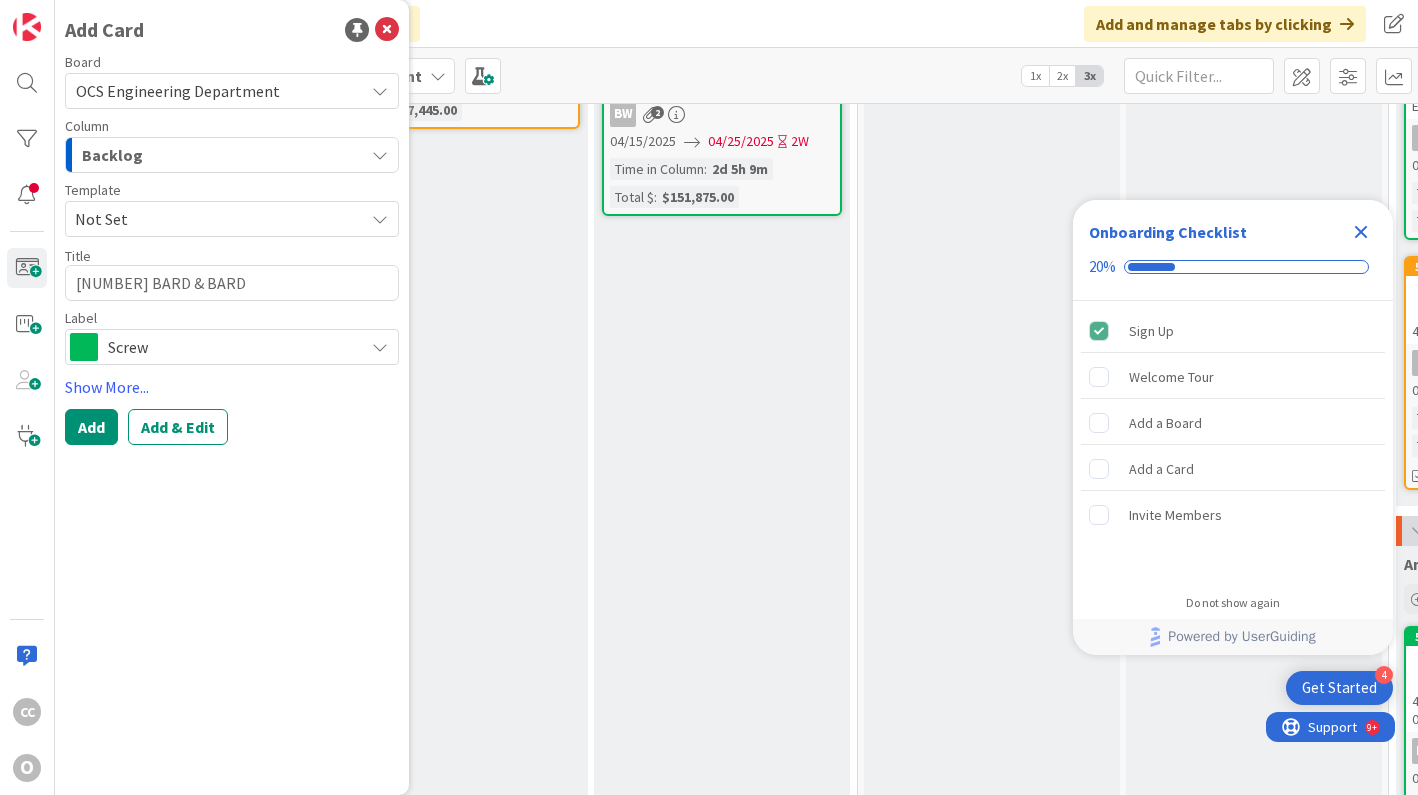 type on "x" 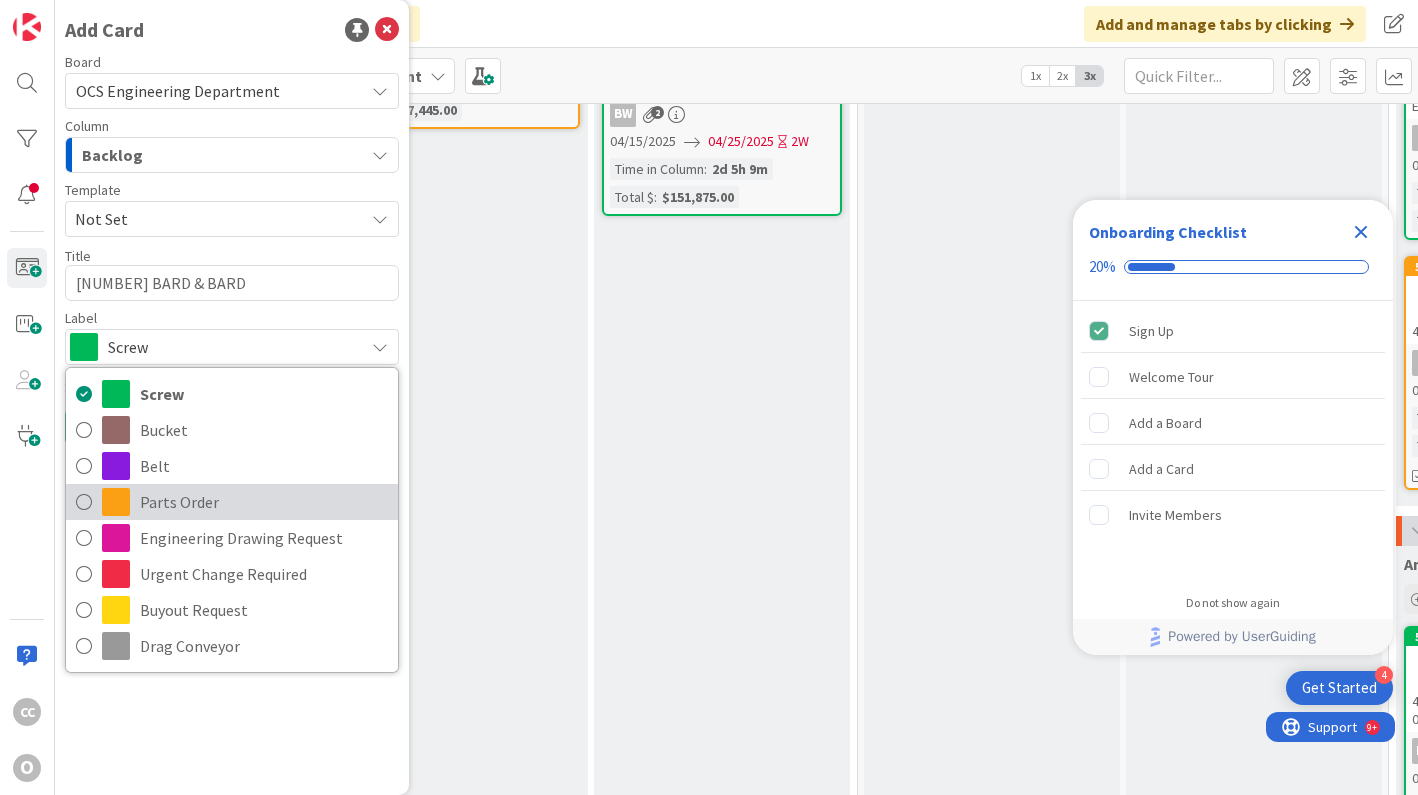 click on "Parts Order" at bounding box center [264, 502] 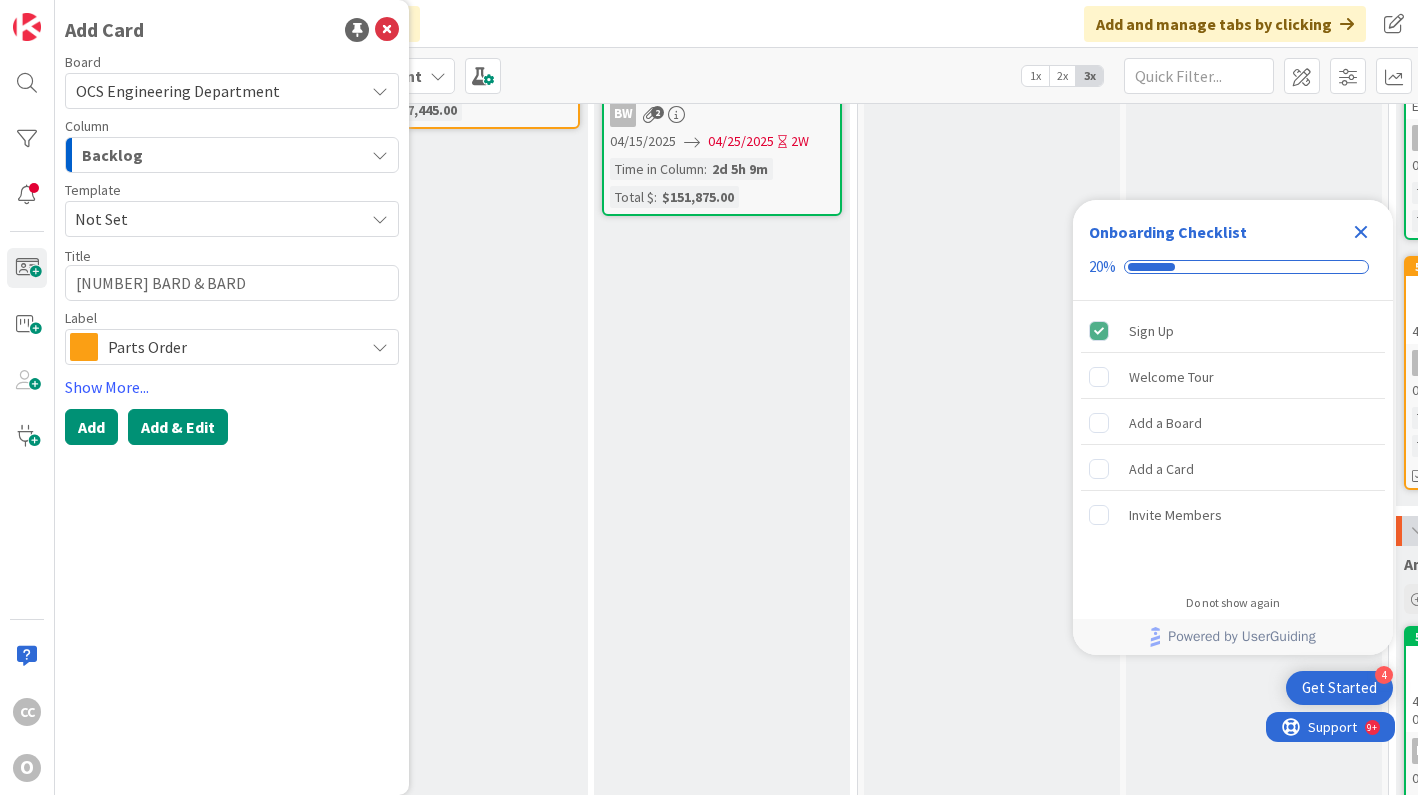 click on "Add & Edit" at bounding box center [178, 427] 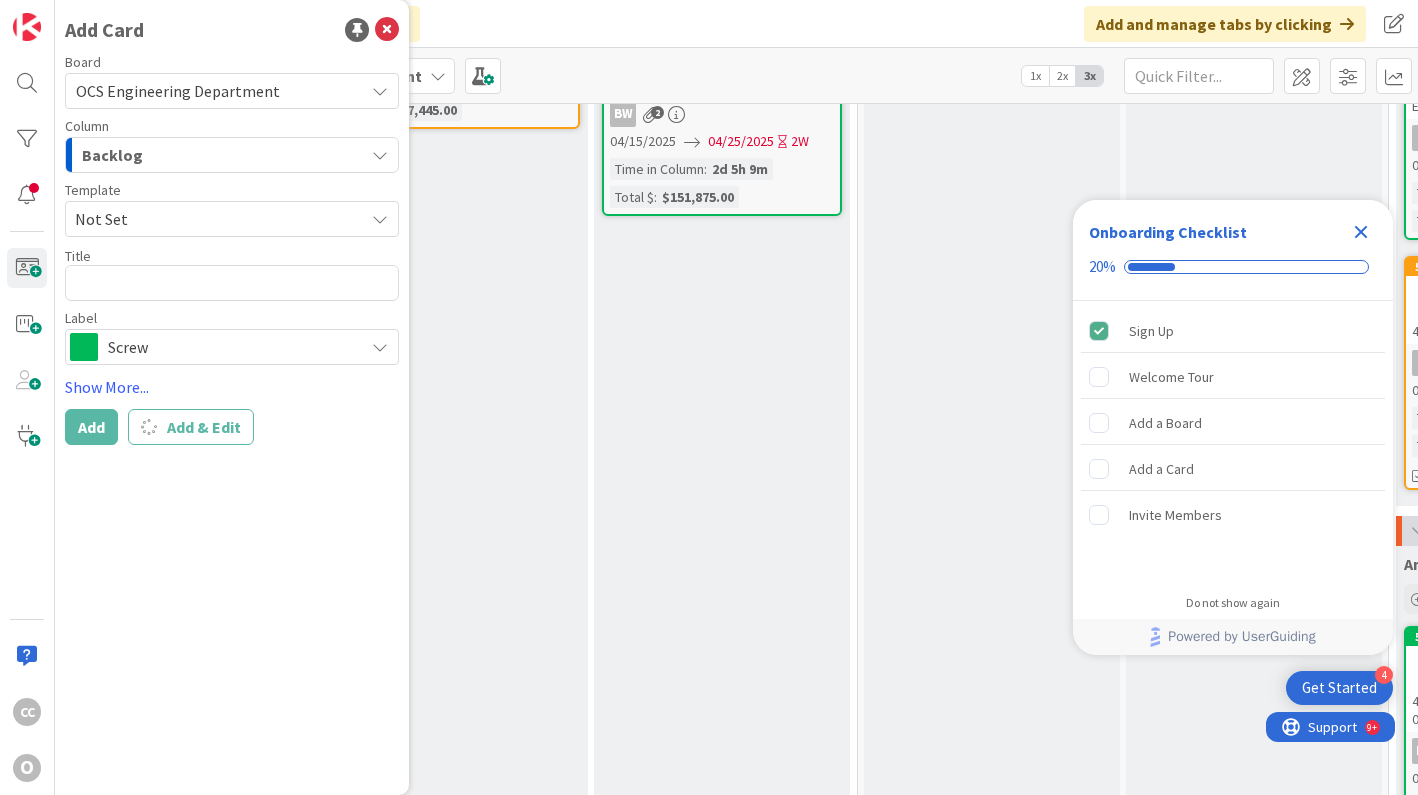 scroll, scrollTop: 804, scrollLeft: 0, axis: vertical 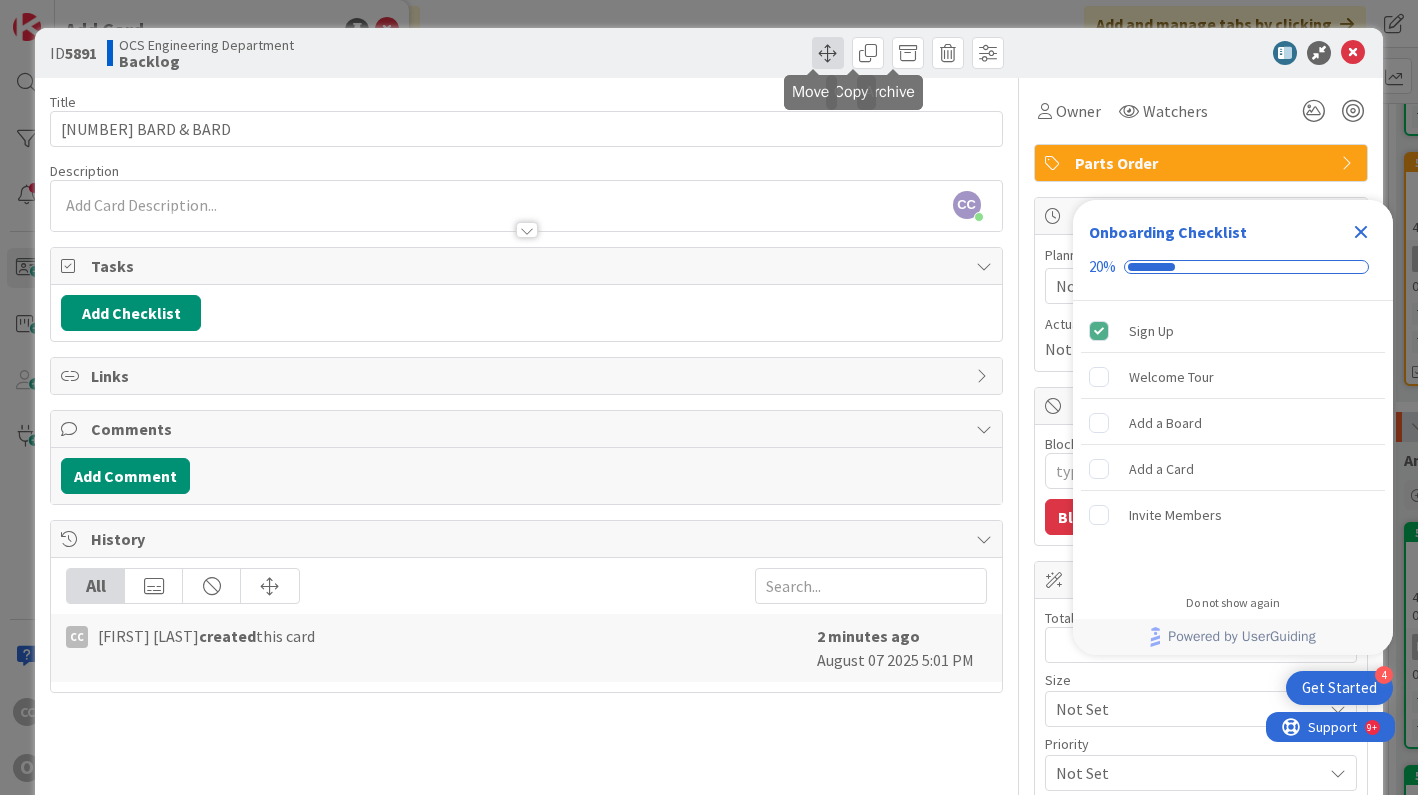 click at bounding box center [828, 53] 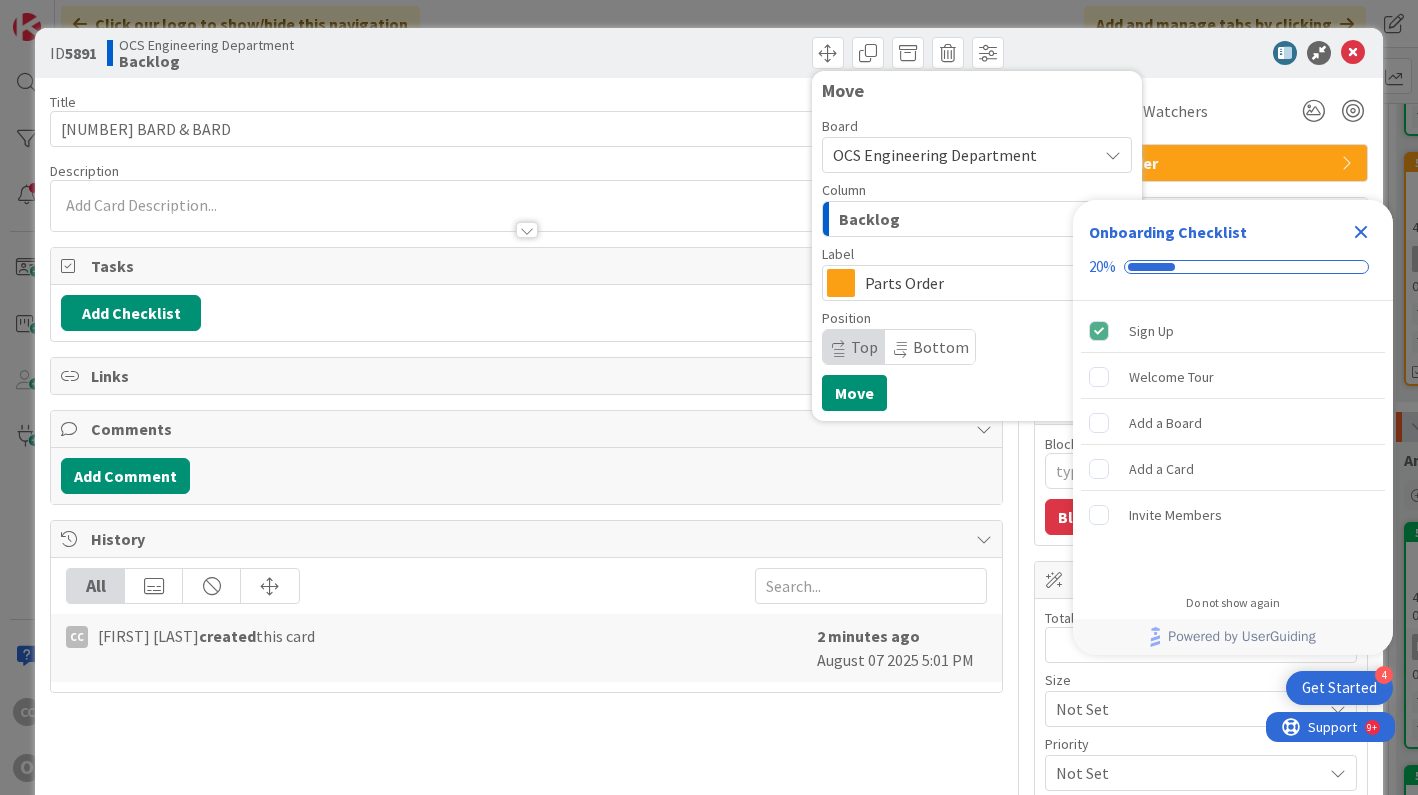 click on "Parts Order" at bounding box center (976, 283) 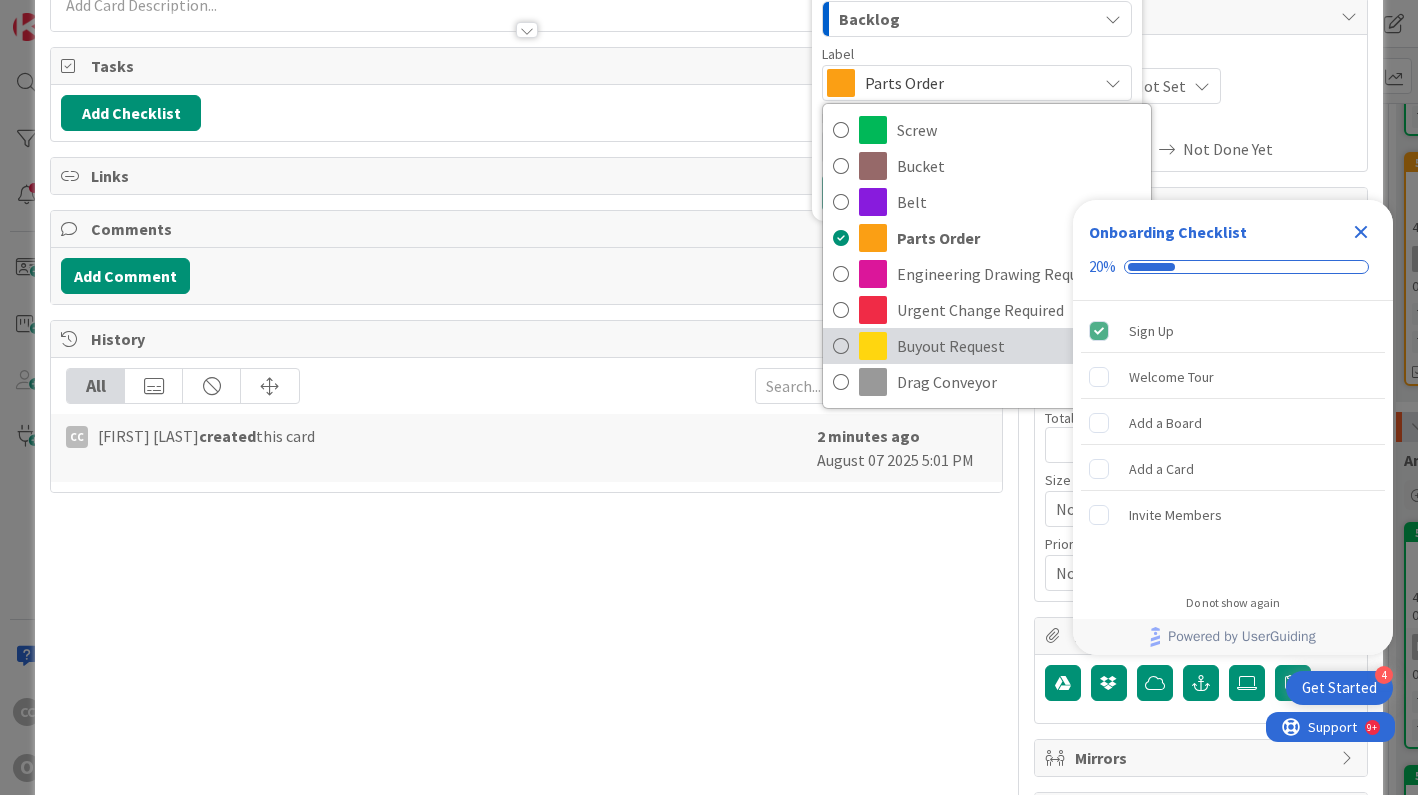 scroll, scrollTop: 78, scrollLeft: 0, axis: vertical 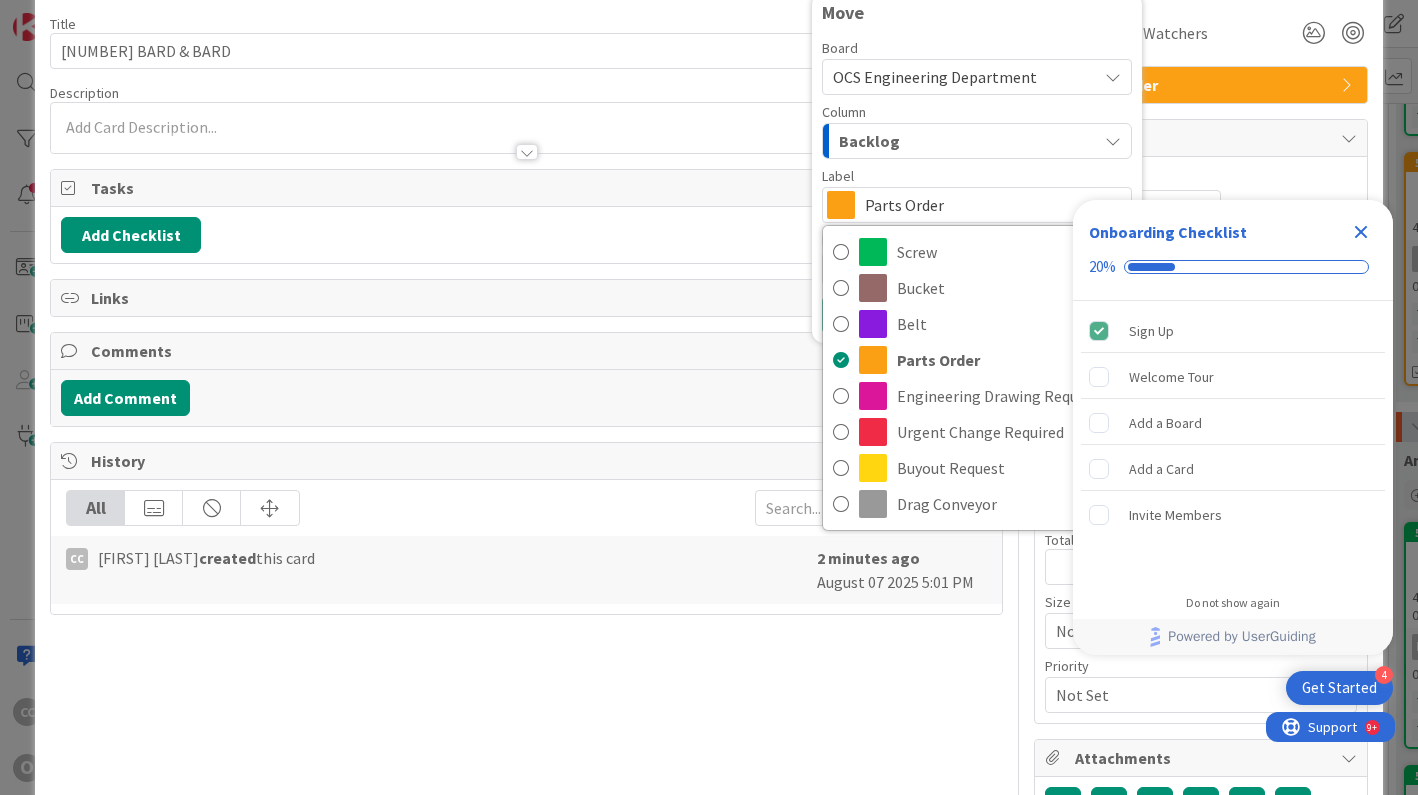 click 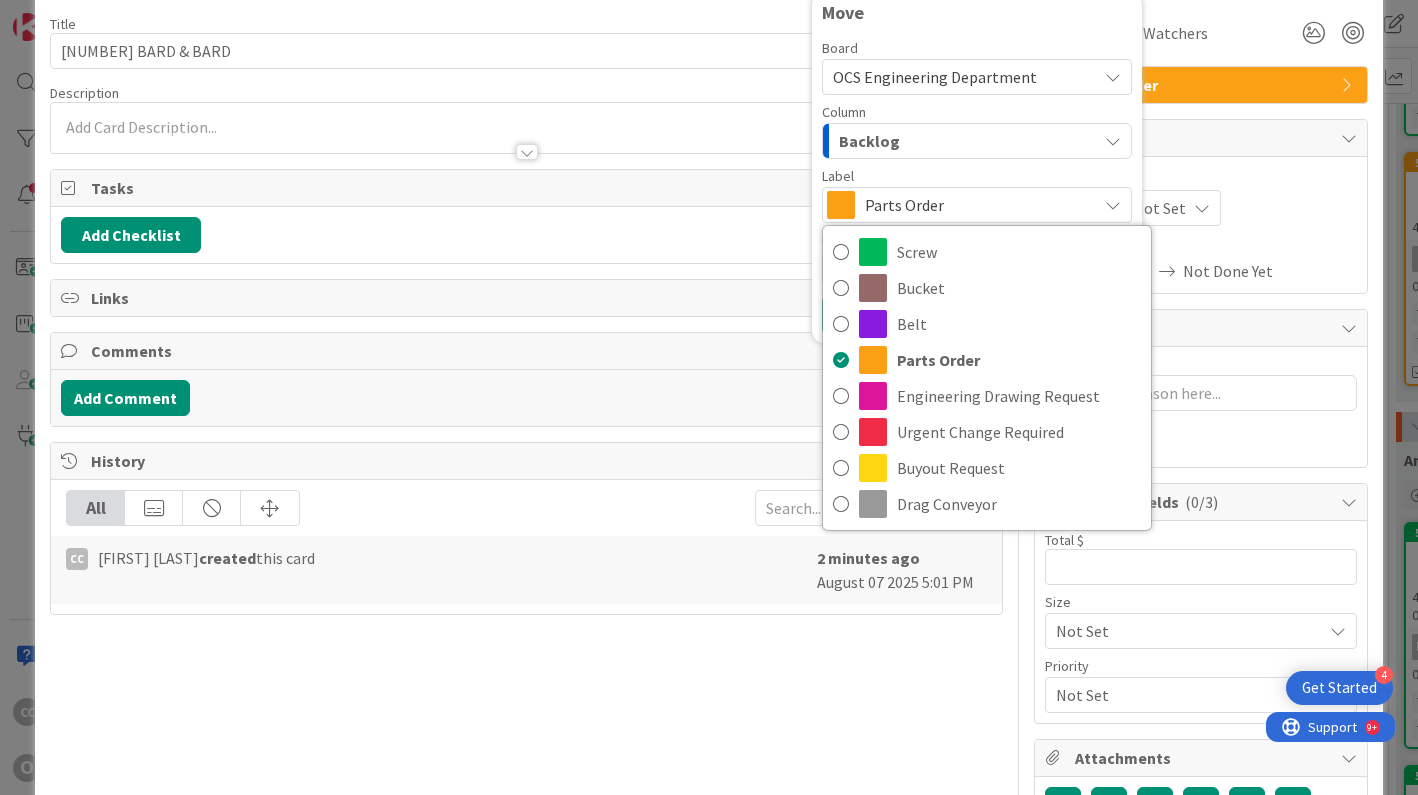 scroll, scrollTop: 0, scrollLeft: 0, axis: both 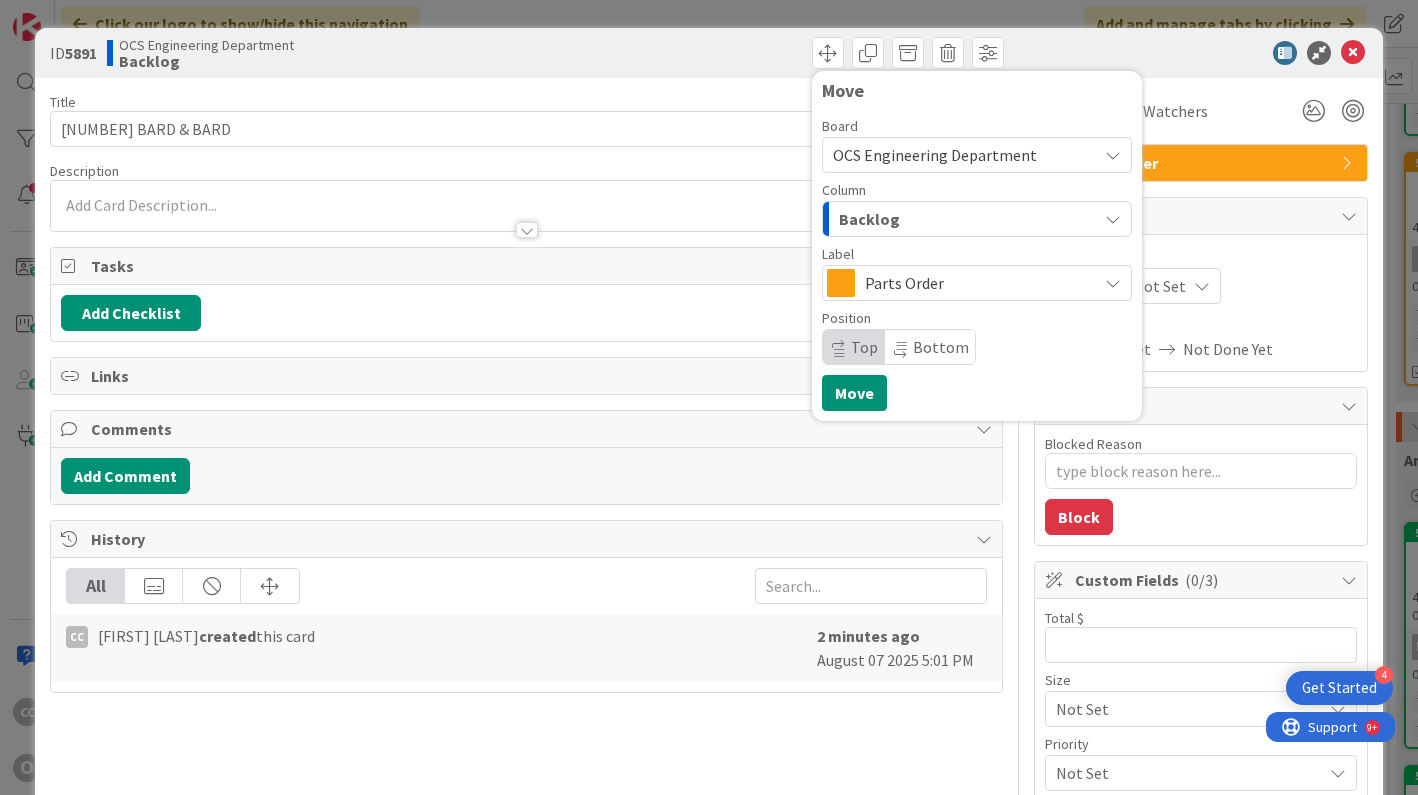 click on "Backlog" at bounding box center (869, 219) 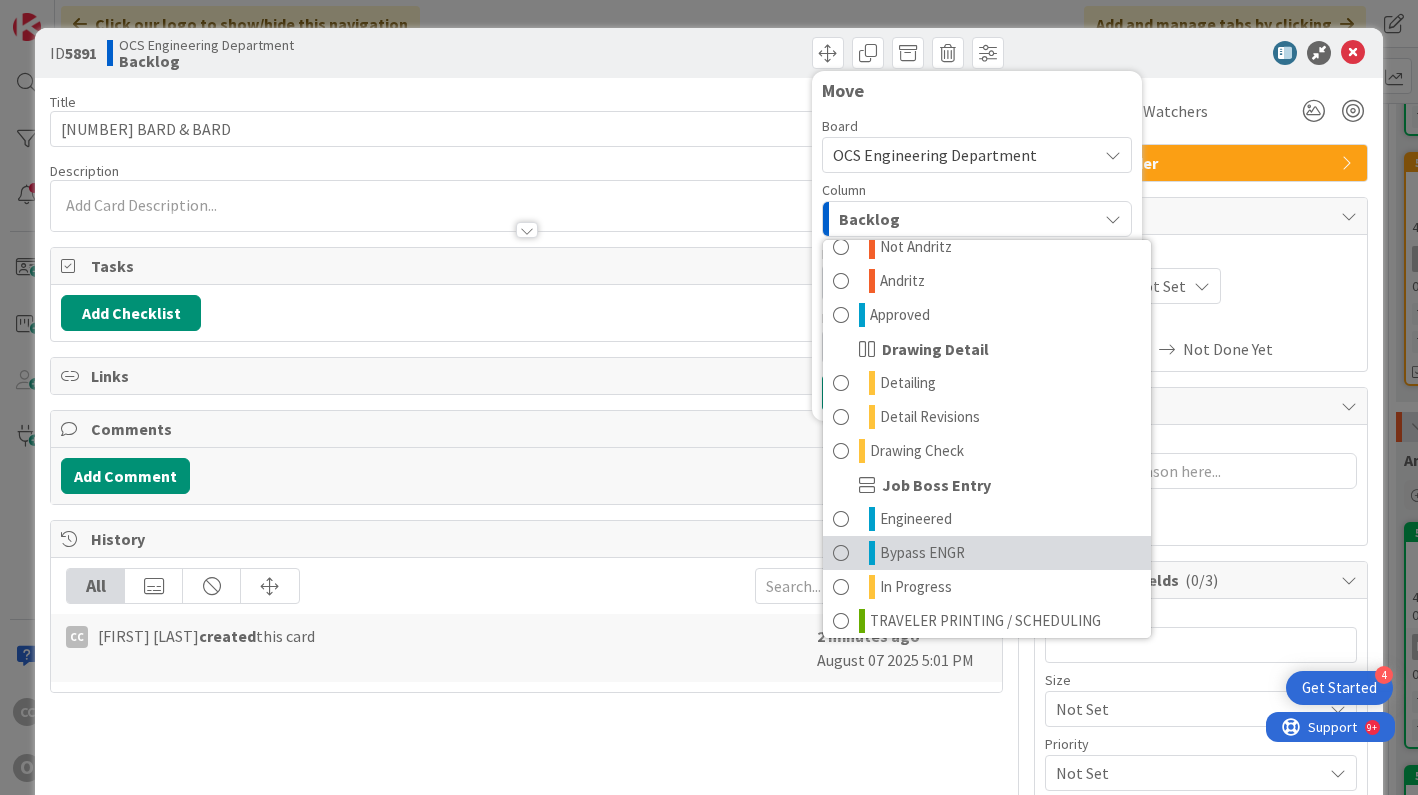 scroll, scrollTop: 264, scrollLeft: 0, axis: vertical 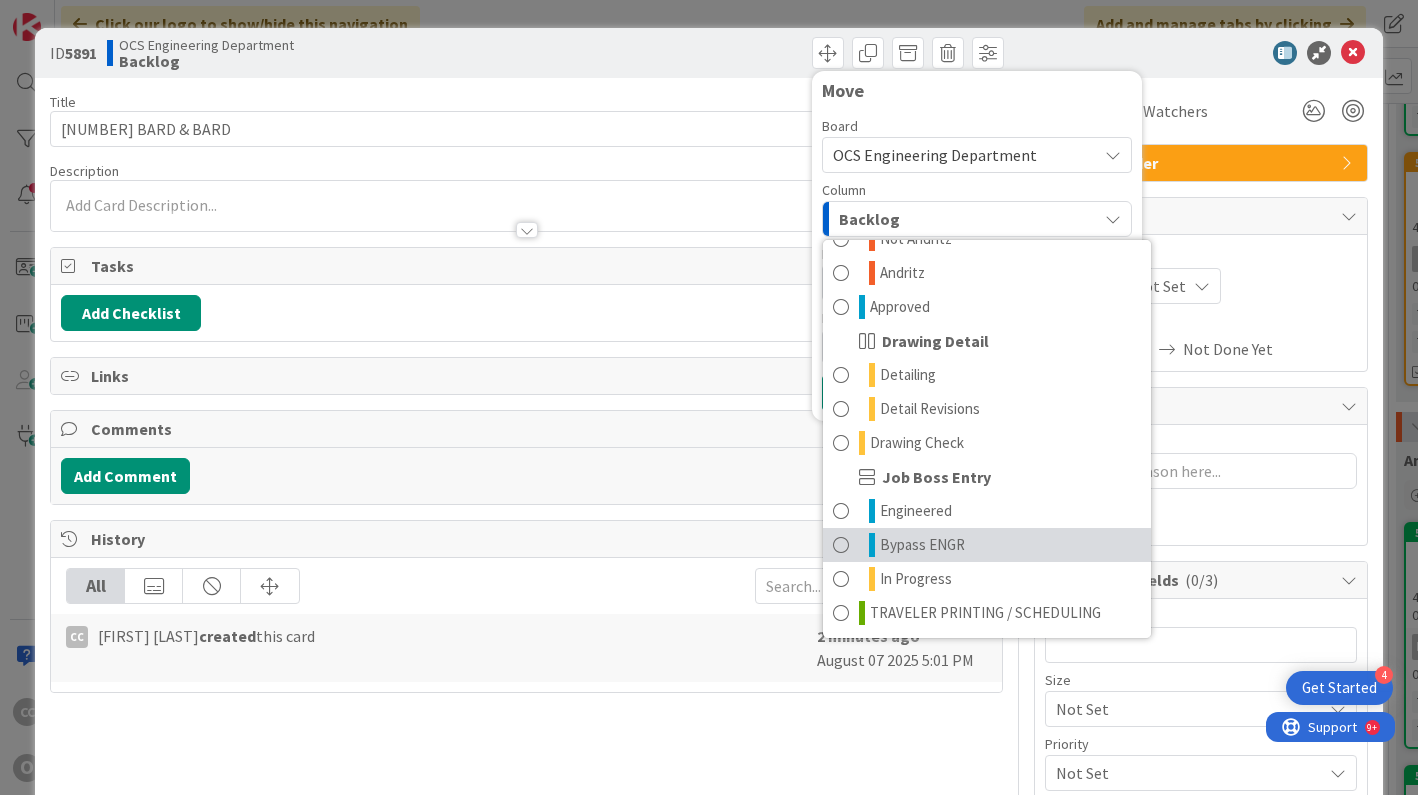 click on "Bypass ENGR" at bounding box center (987, 545) 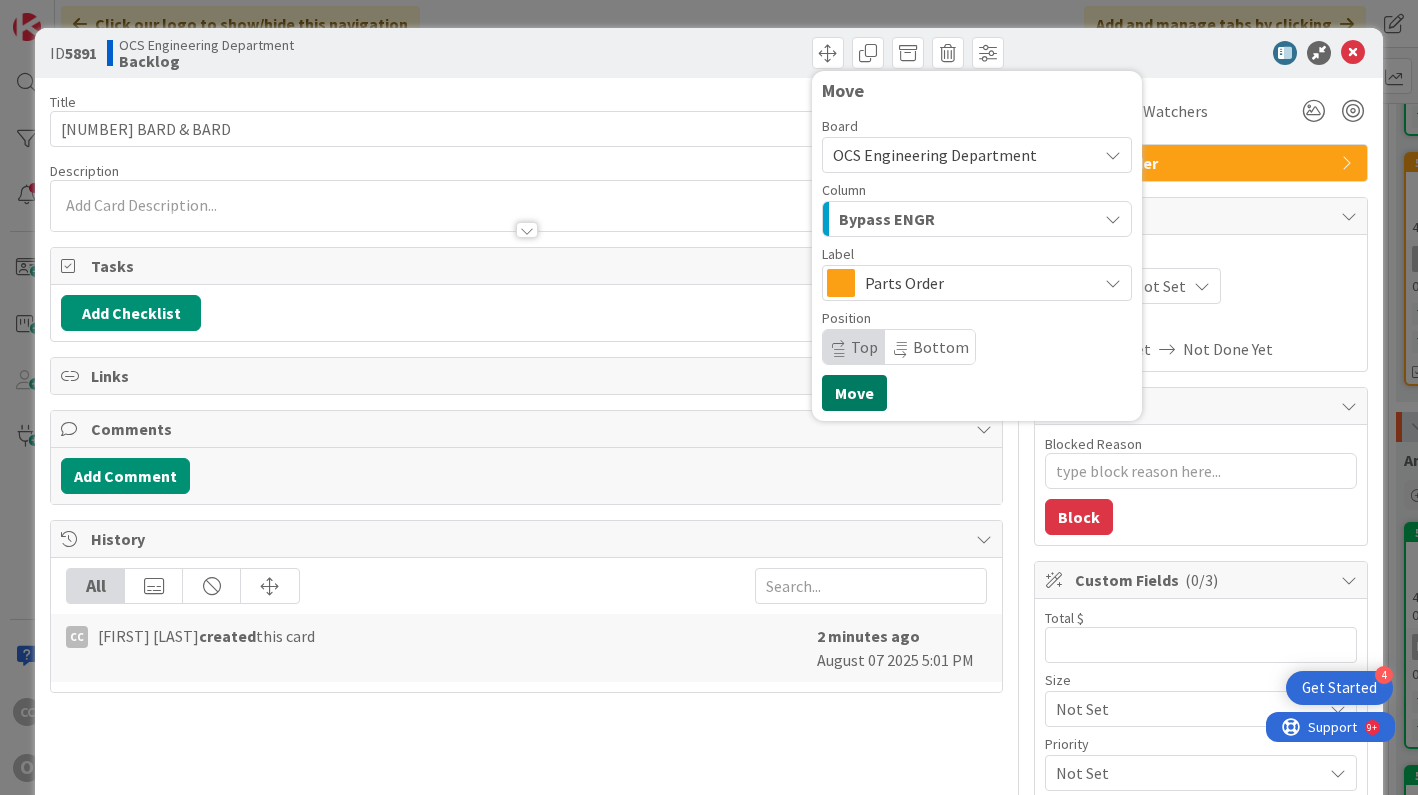 click on "Move" at bounding box center [854, 393] 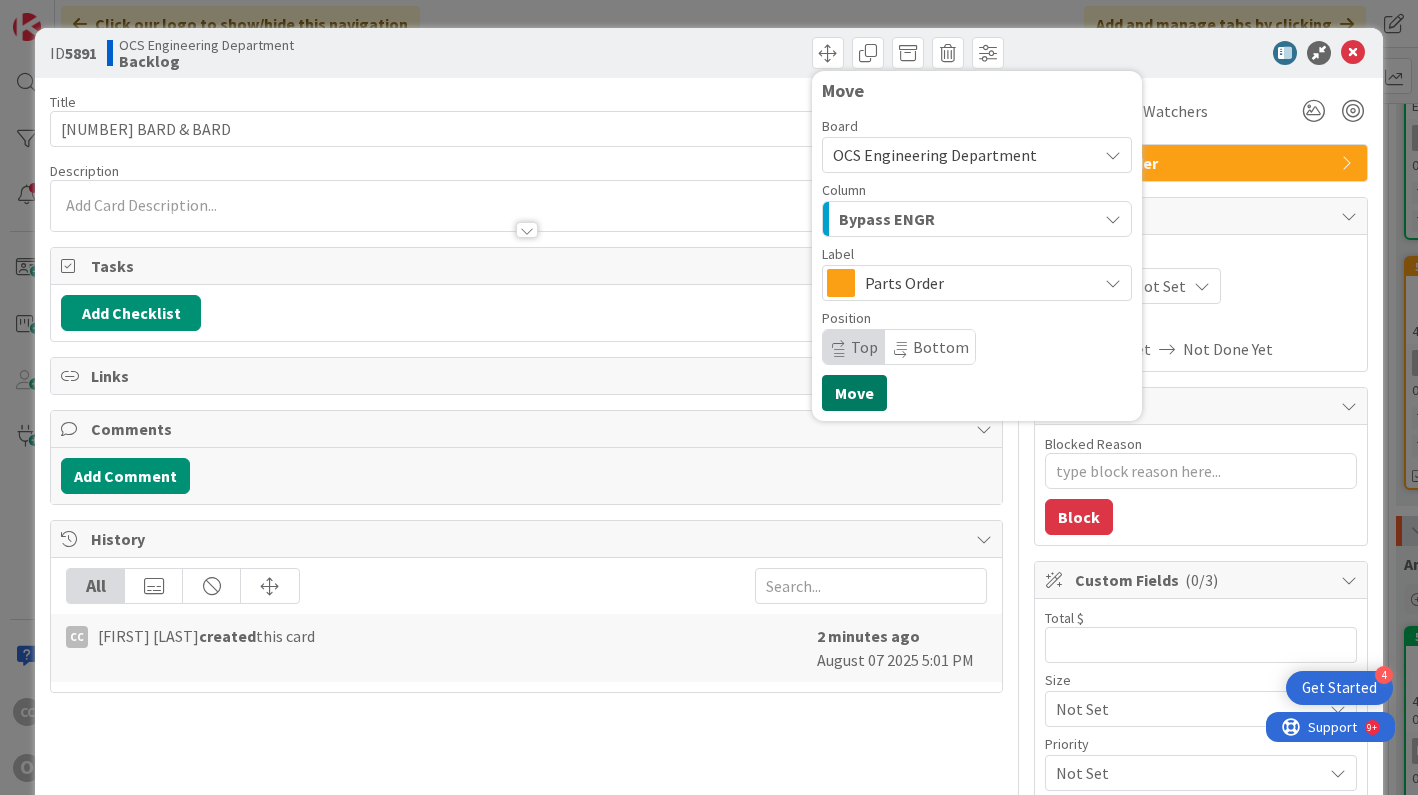 type on "x" 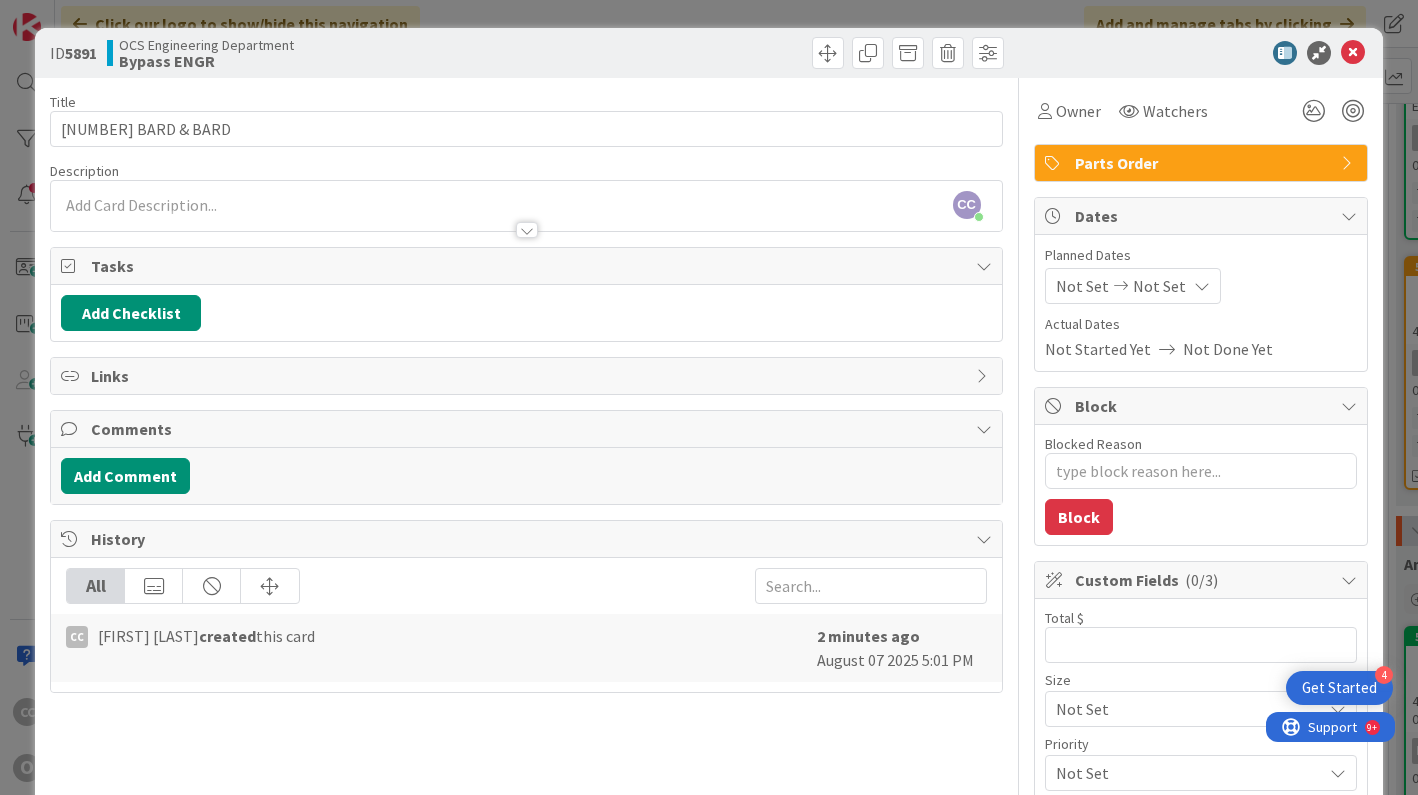 click on "Planned Dates Not Set Not Set" at bounding box center [1201, 274] 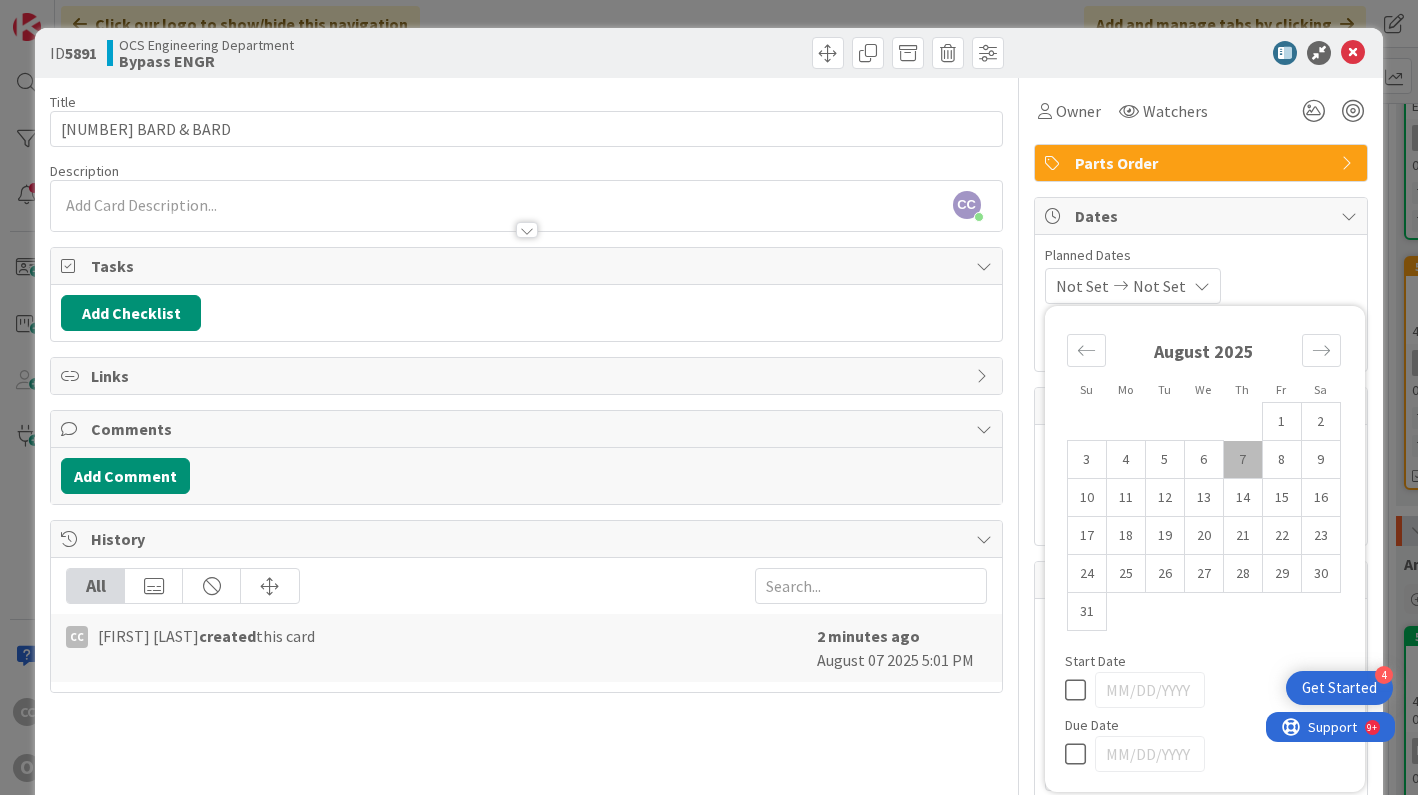 click on "7" at bounding box center (1242, 460) 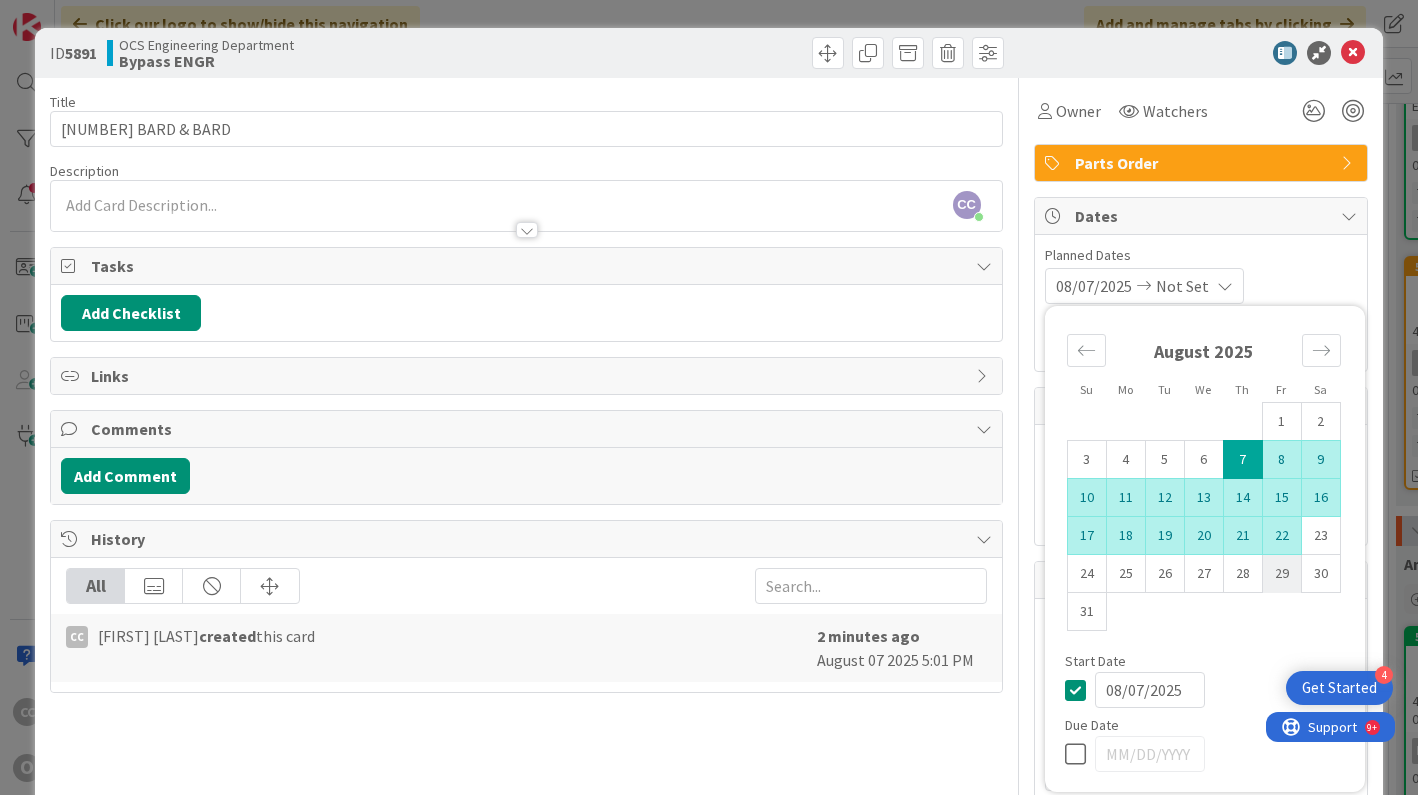type on "x" 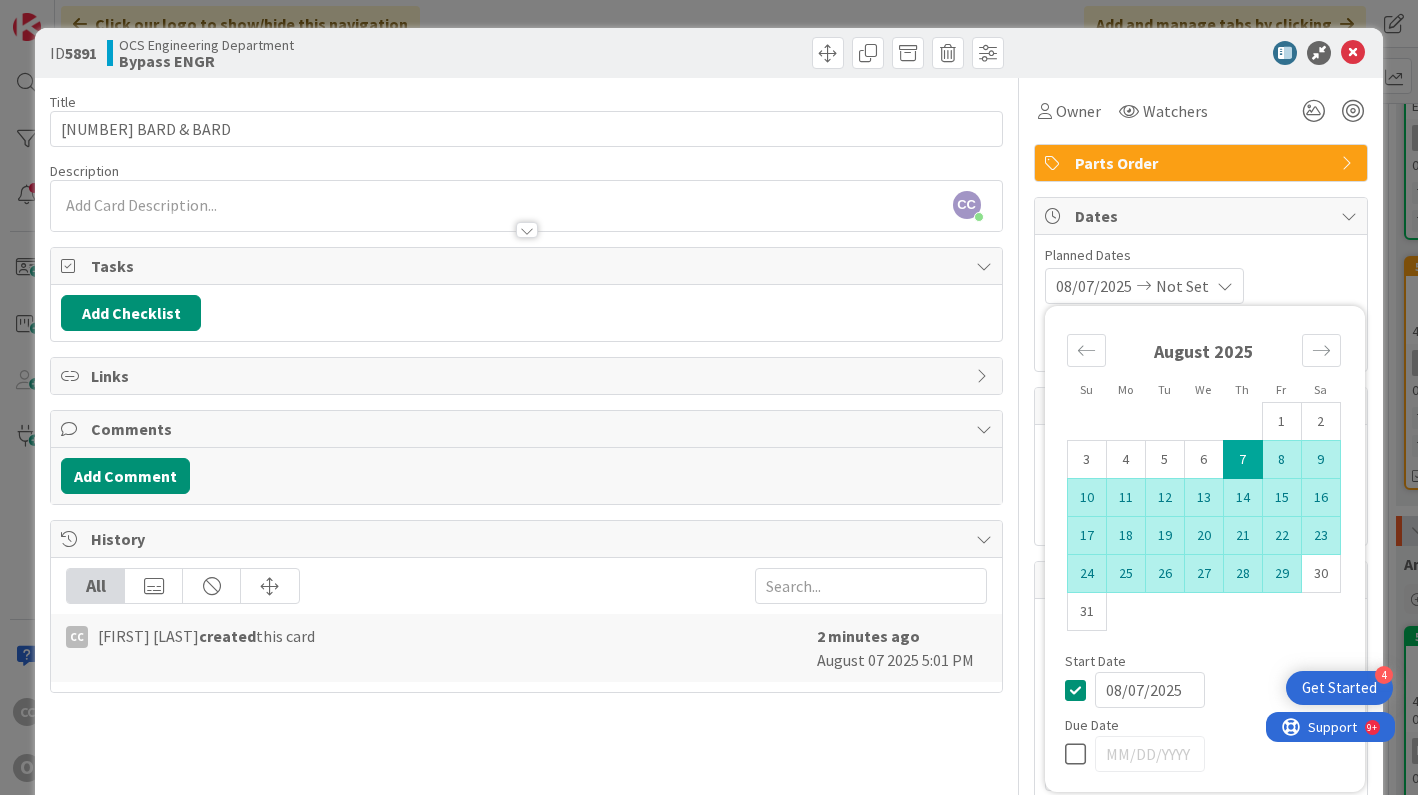 click on "29" at bounding box center [1281, 574] 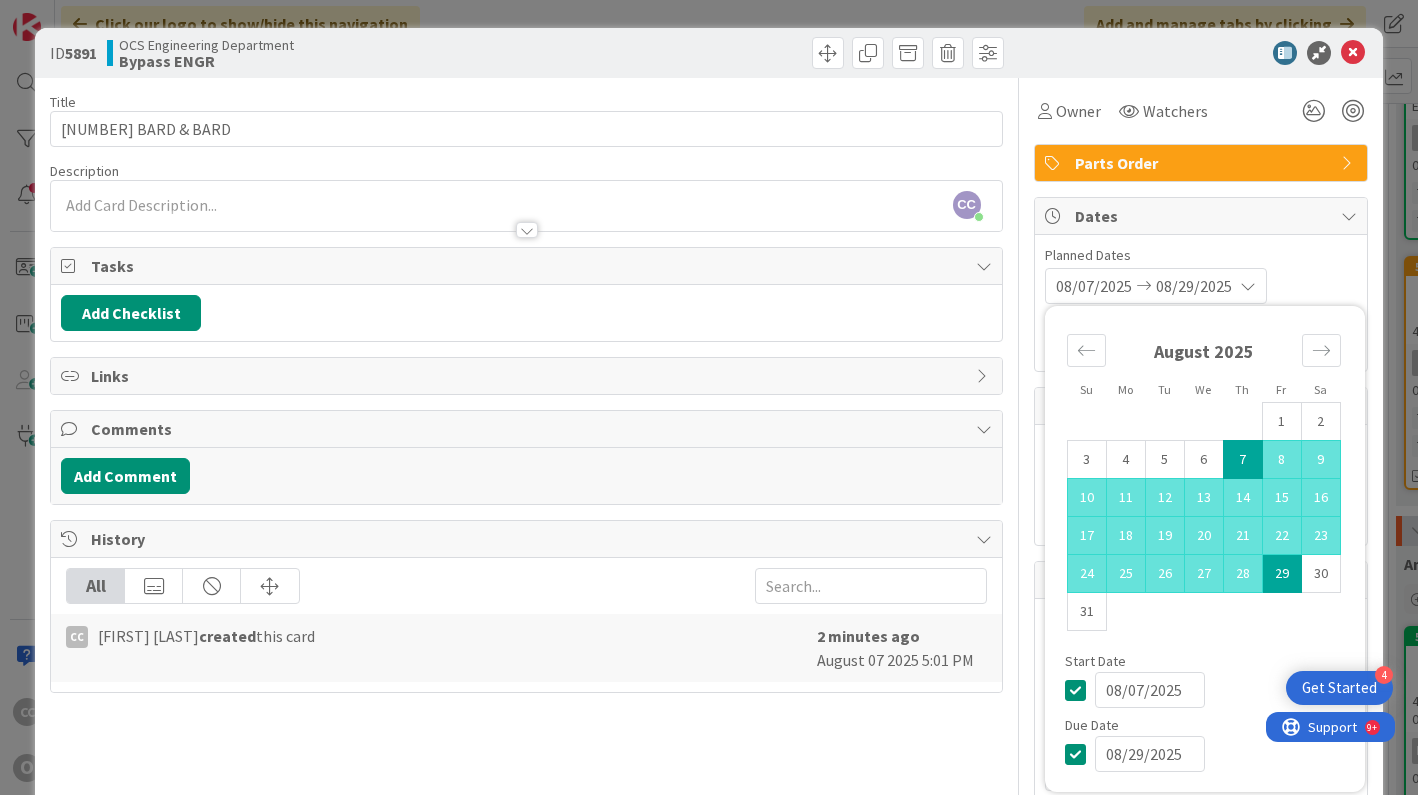 type on "x" 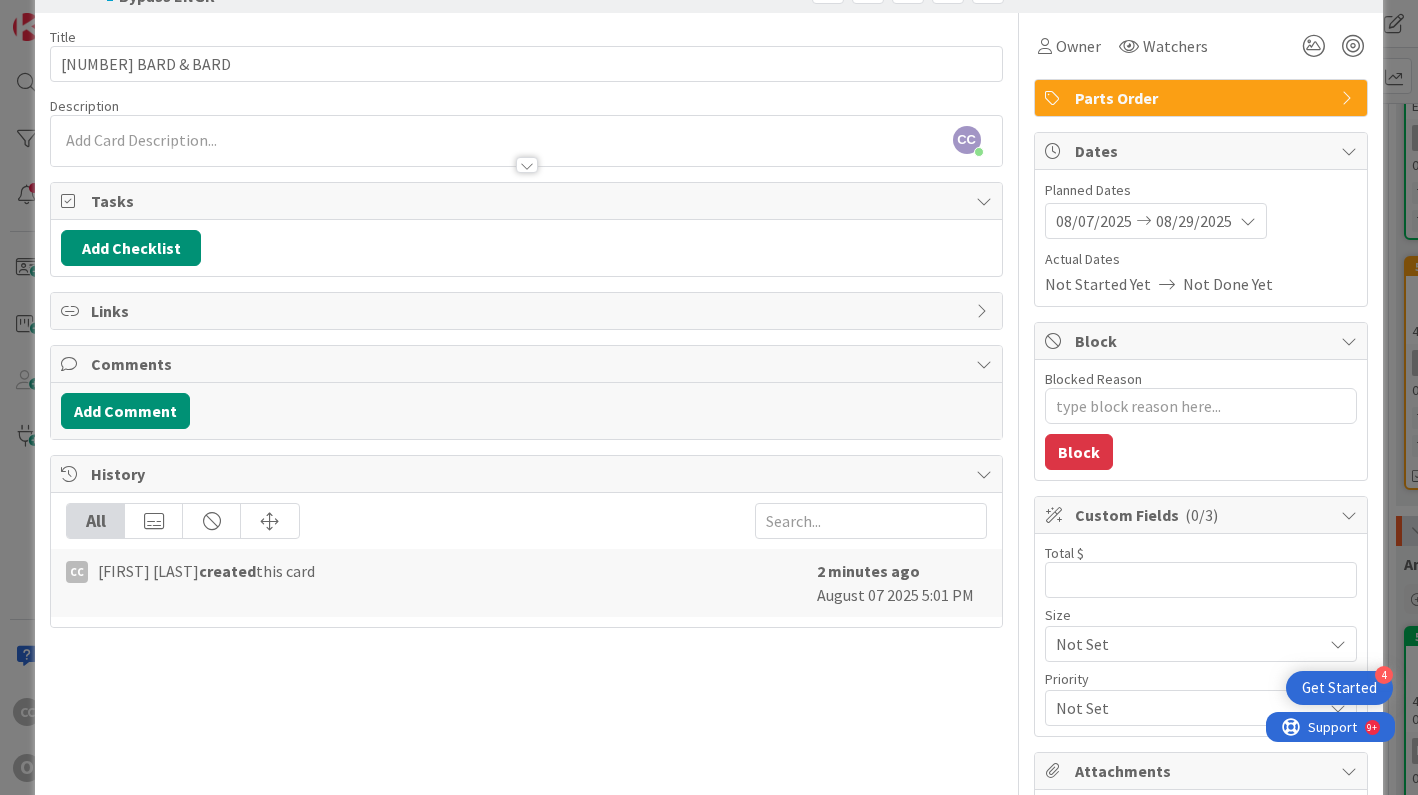 scroll, scrollTop: 100, scrollLeft: 0, axis: vertical 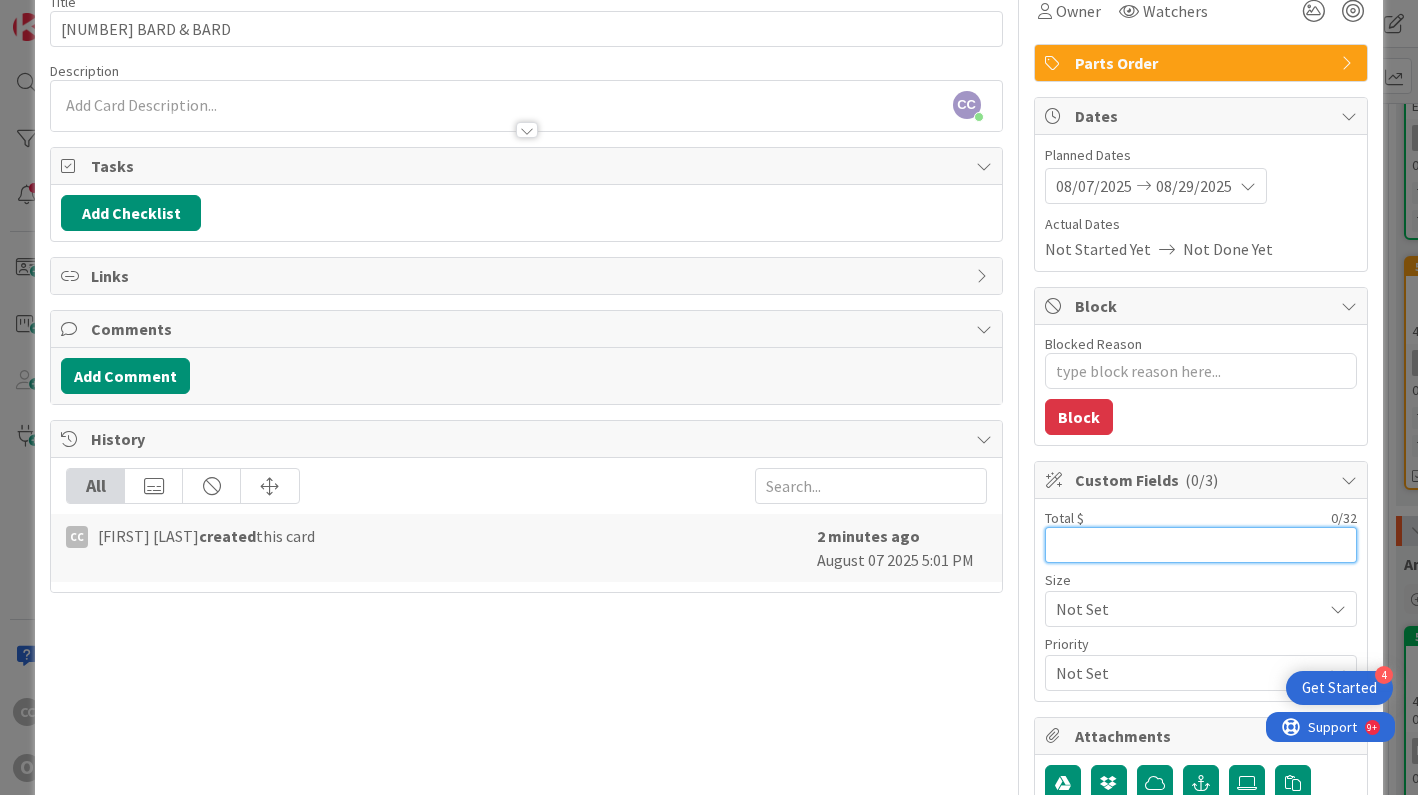 click at bounding box center [1201, 545] 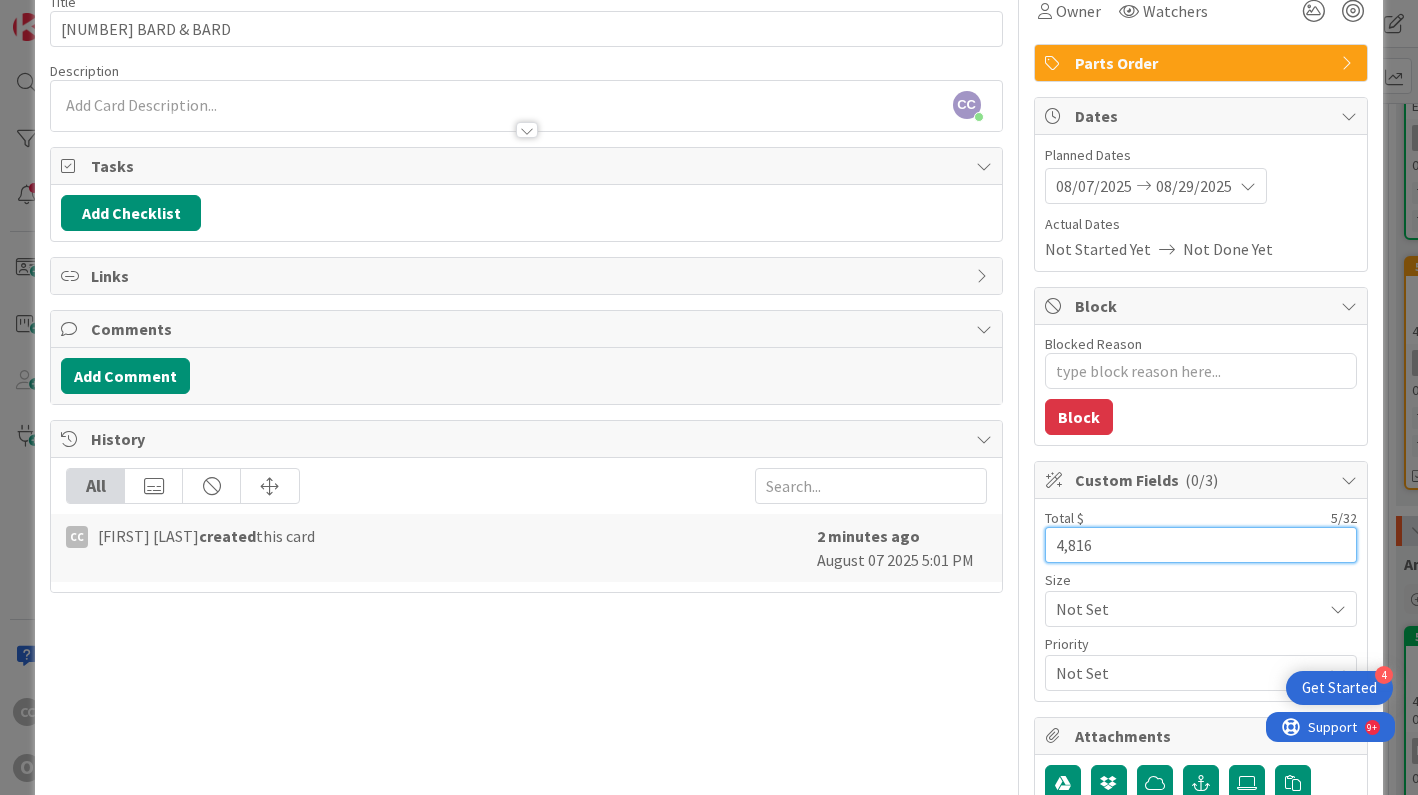 type on "4,816" 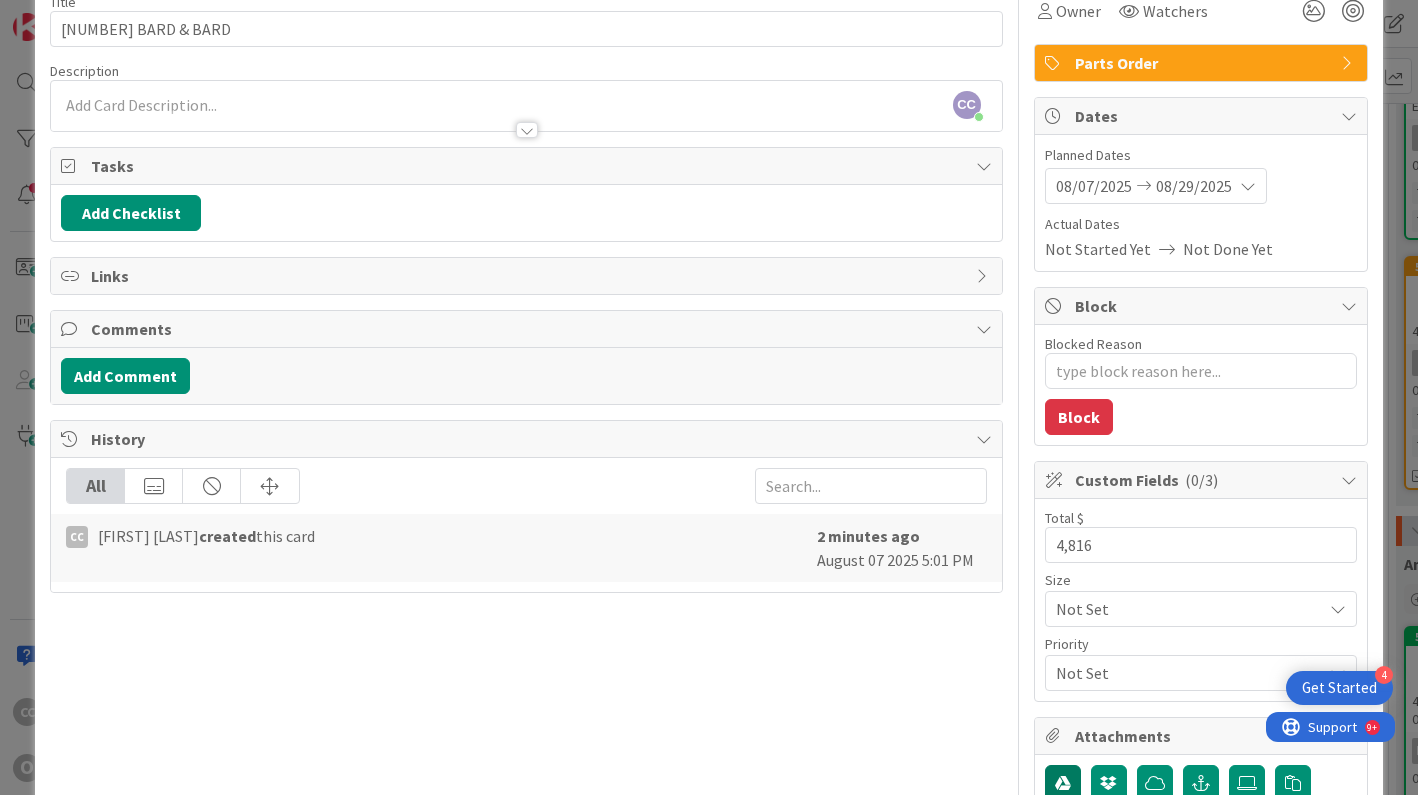 type 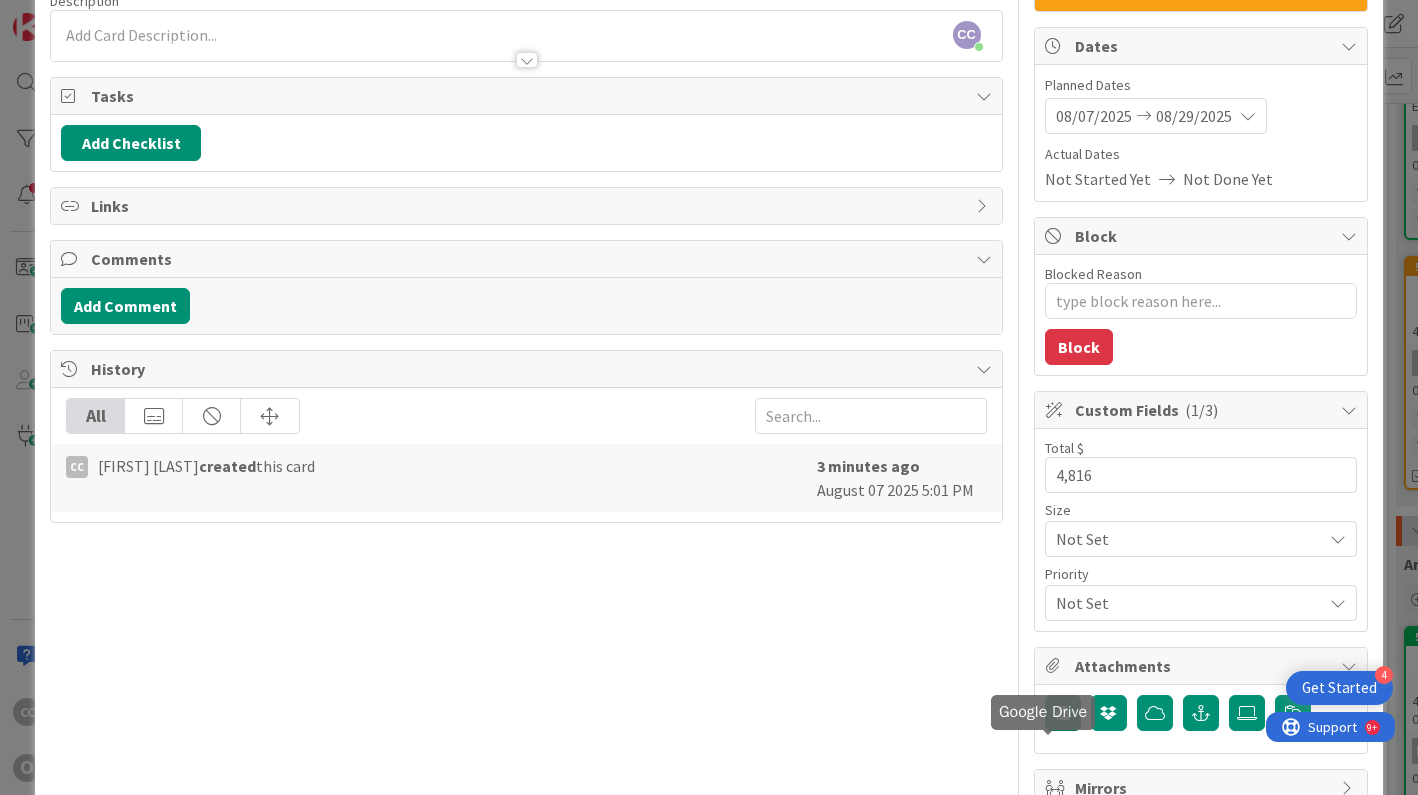 scroll, scrollTop: 206, scrollLeft: 0, axis: vertical 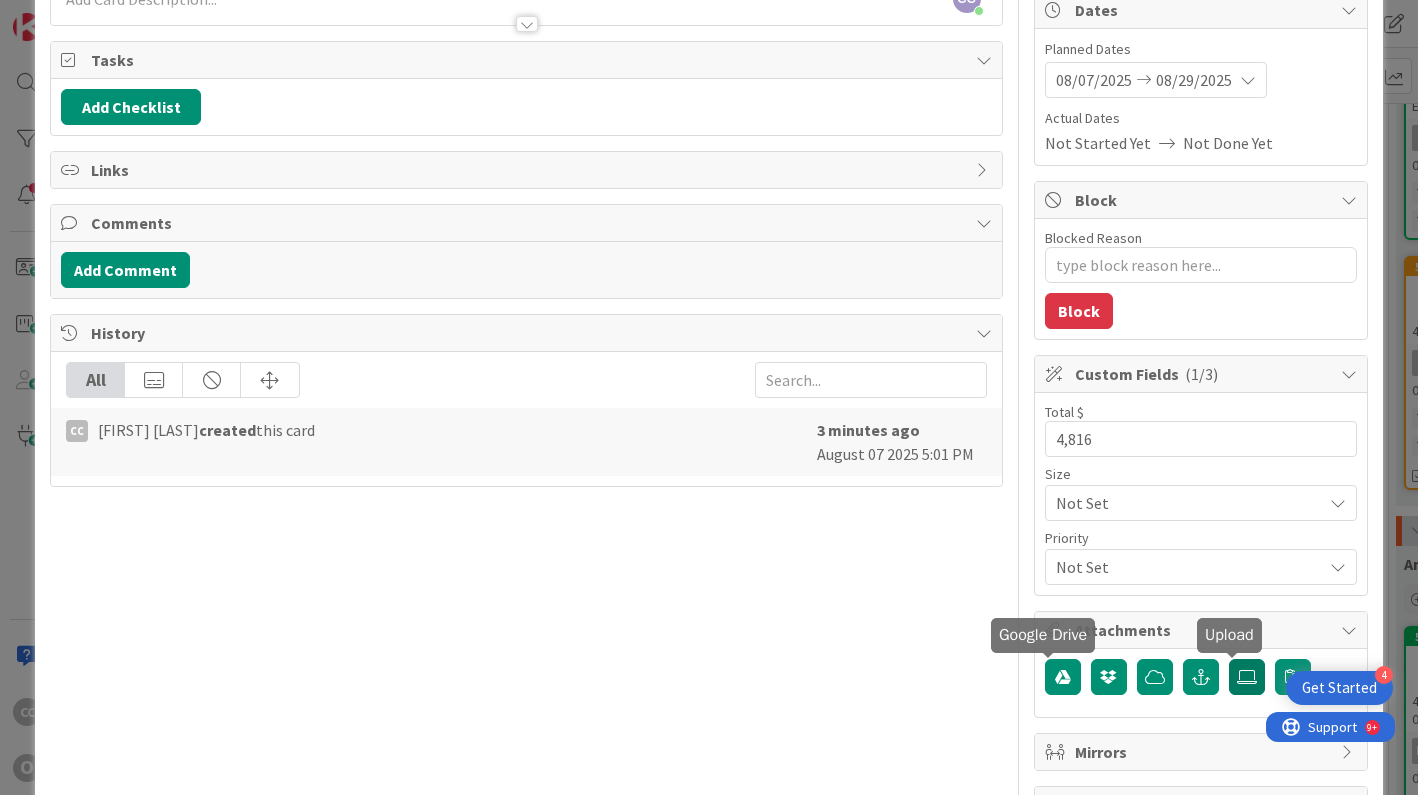 click at bounding box center [1247, 677] 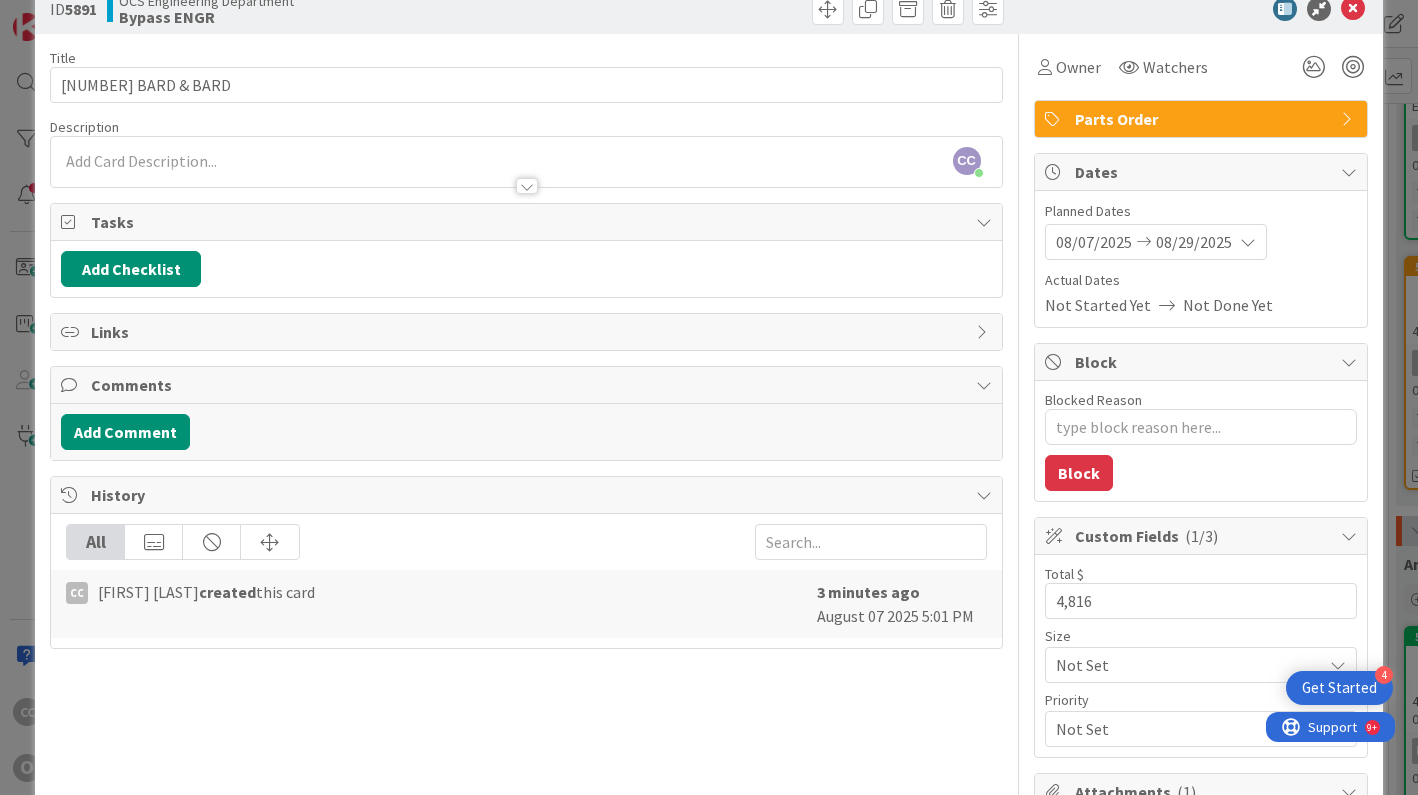 scroll, scrollTop: 0, scrollLeft: 0, axis: both 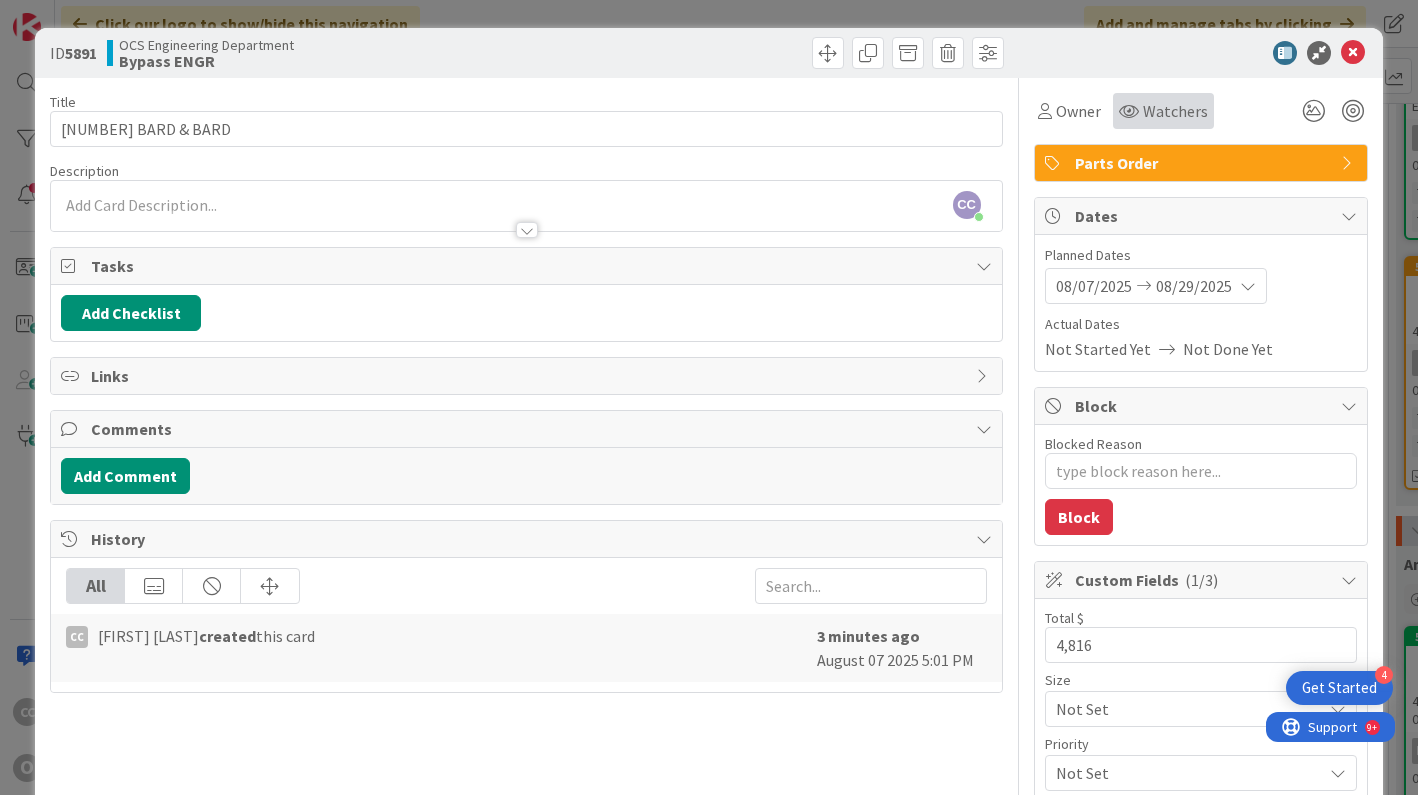 click on "Watchers" at bounding box center (1175, 111) 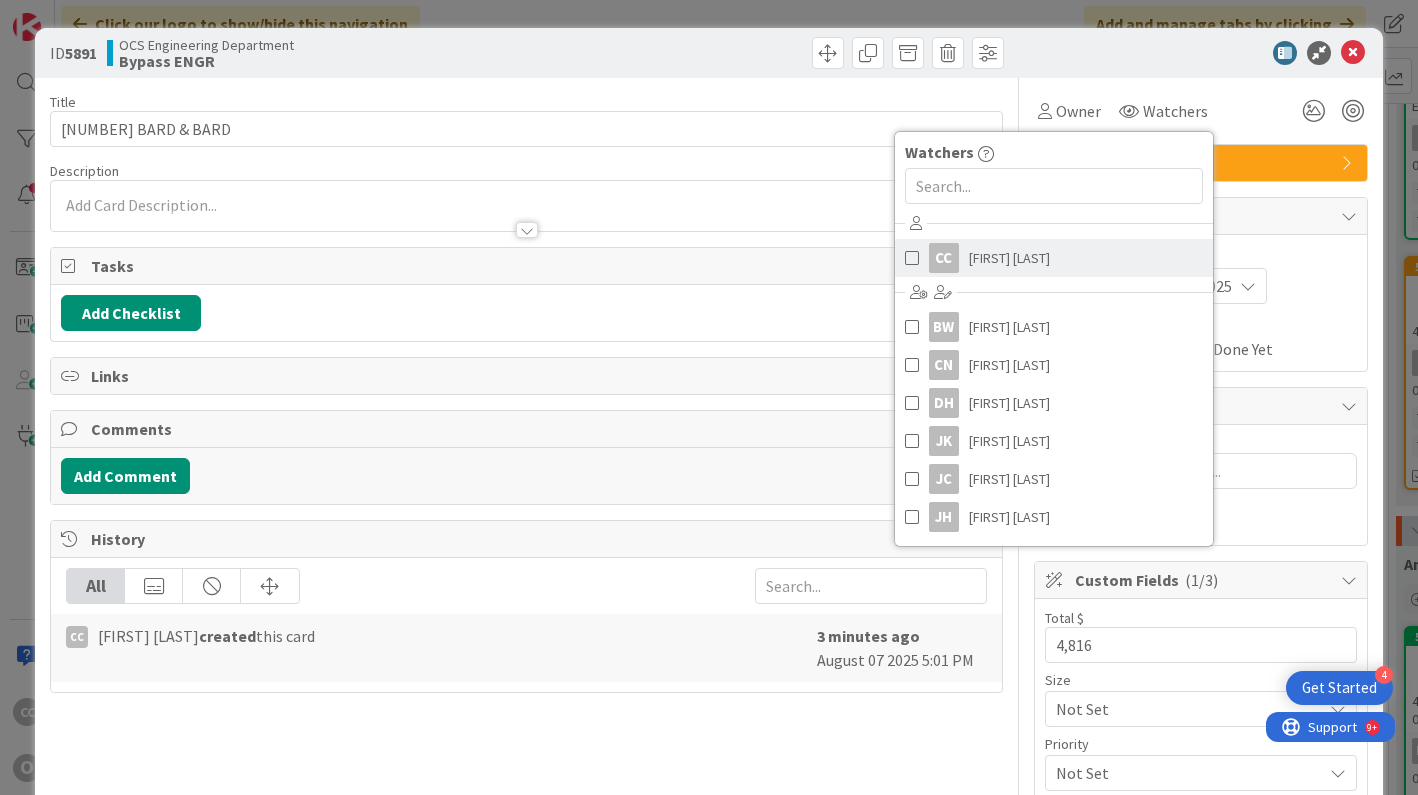 click on "[FIRST] [LAST]" at bounding box center (1009, 258) 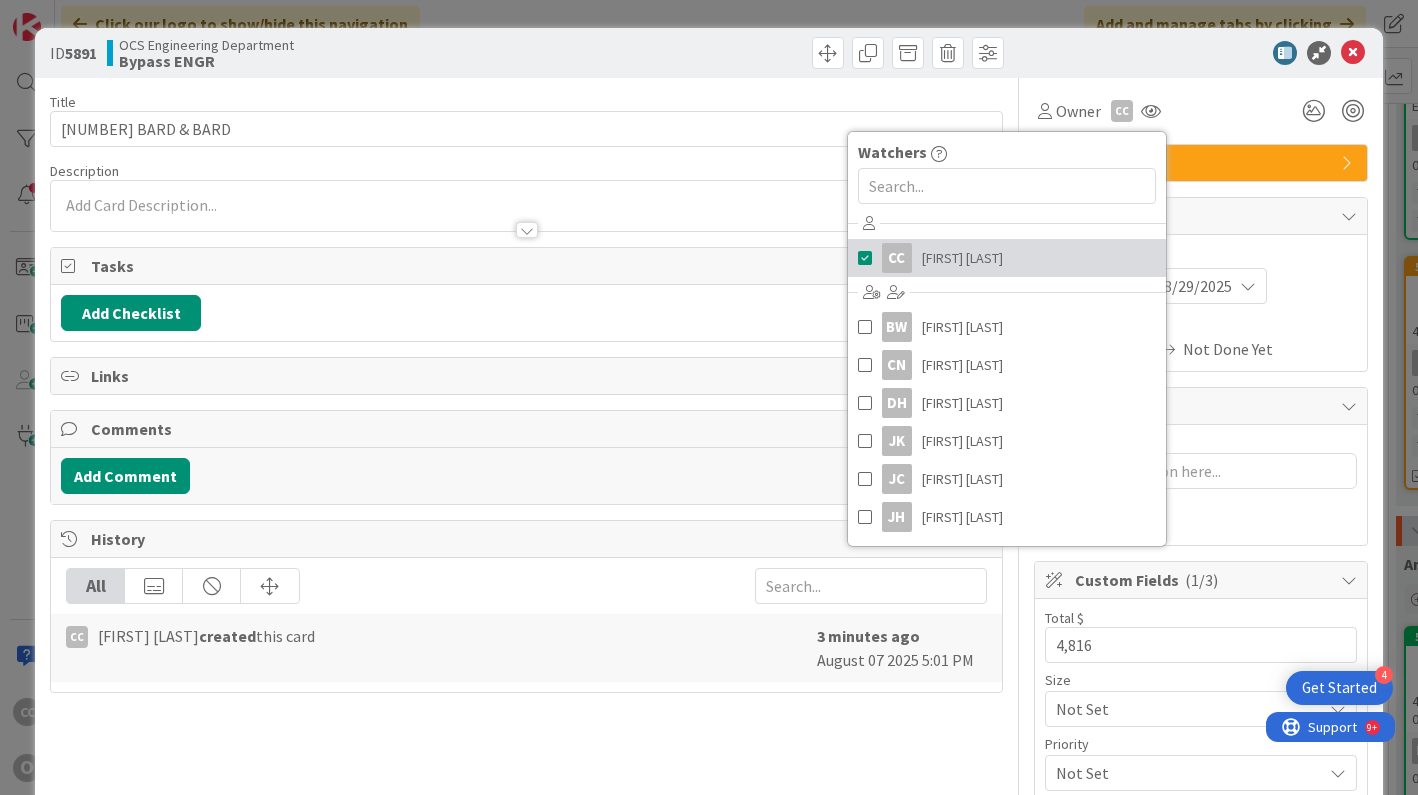 type on "x" 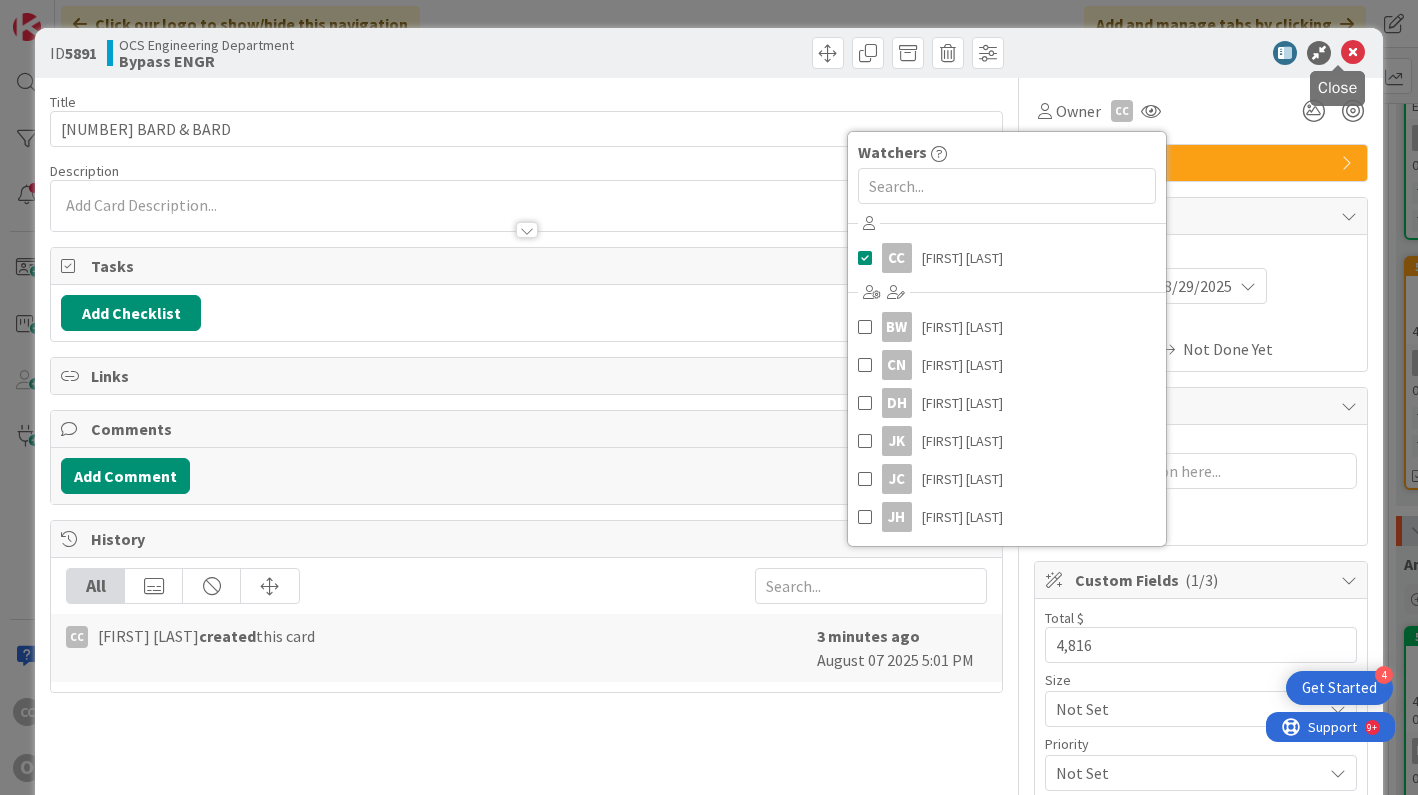 click at bounding box center (1191, 53) 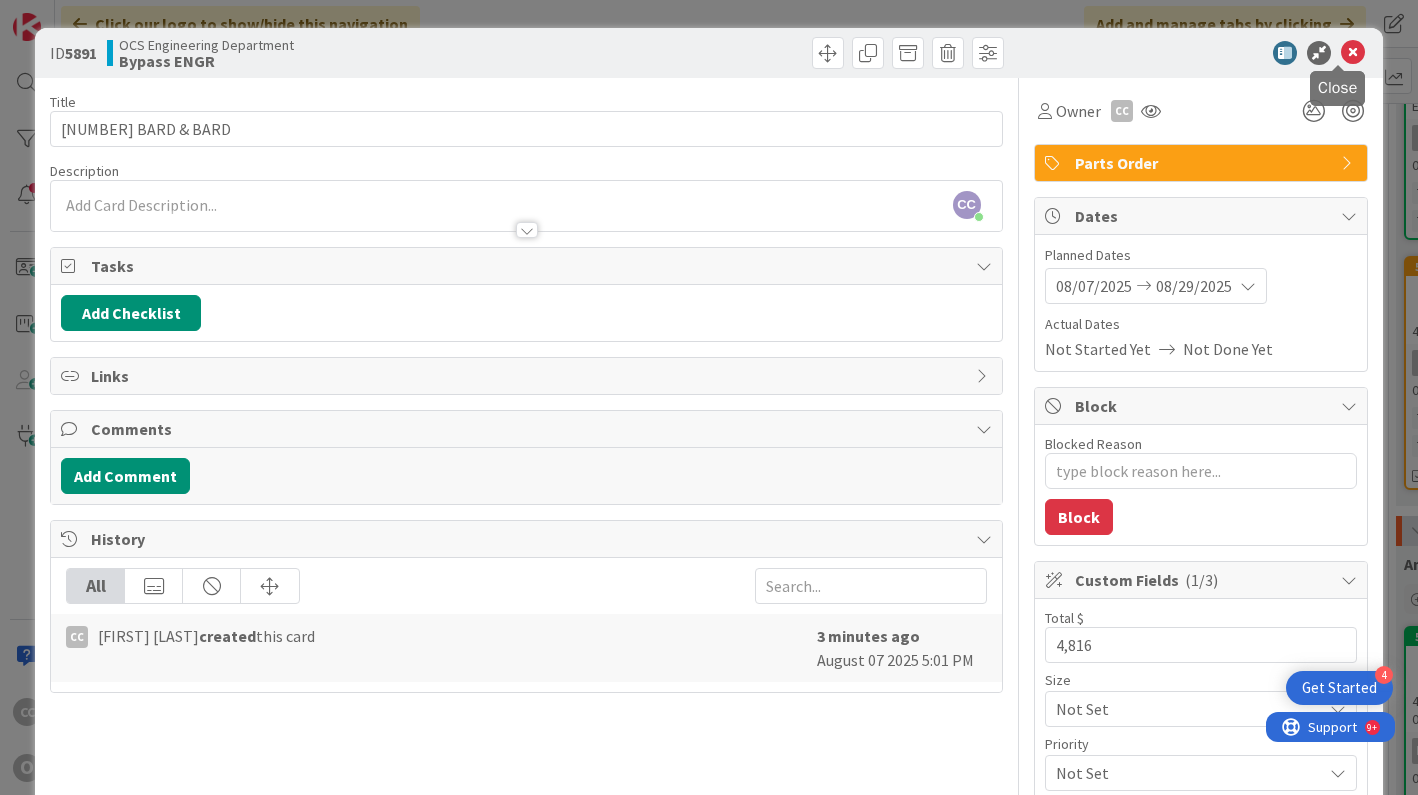 click at bounding box center [1353, 53] 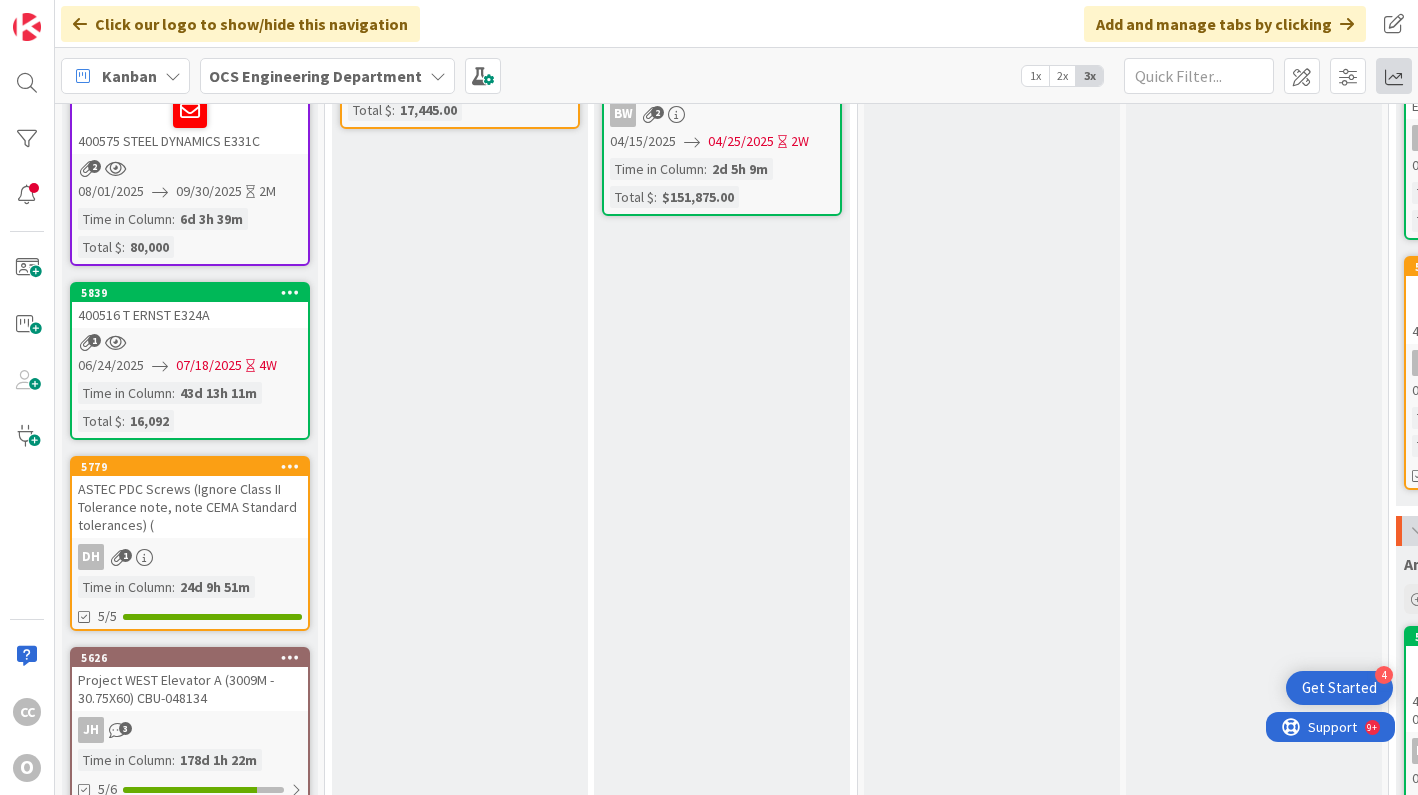 scroll, scrollTop: 0, scrollLeft: 0, axis: both 